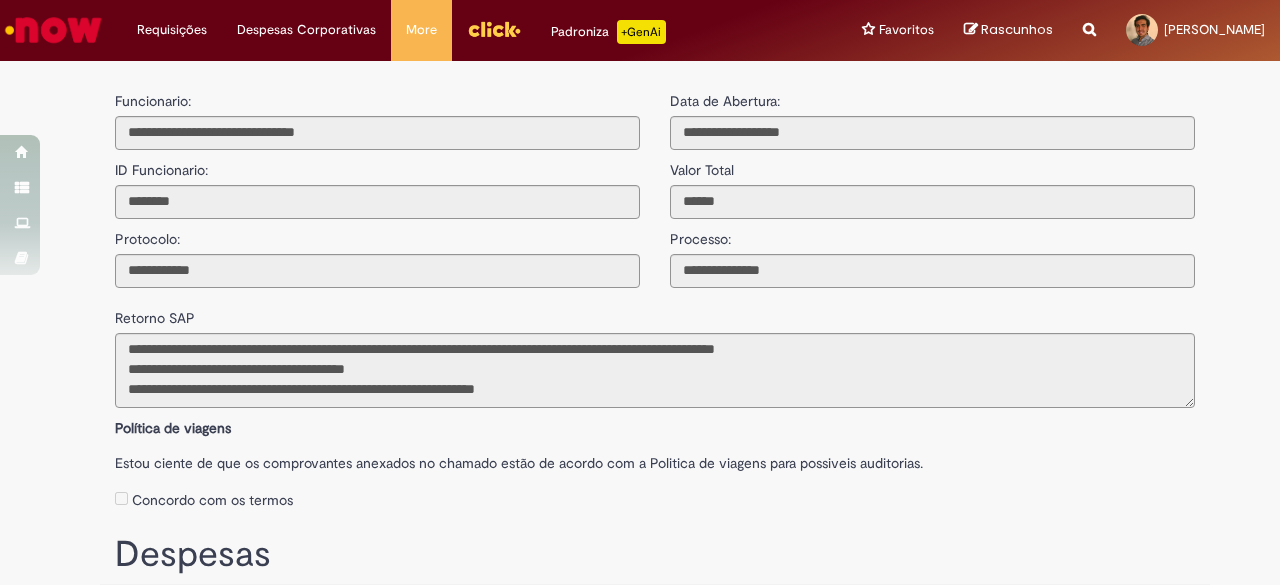 scroll, scrollTop: 0, scrollLeft: 0, axis: both 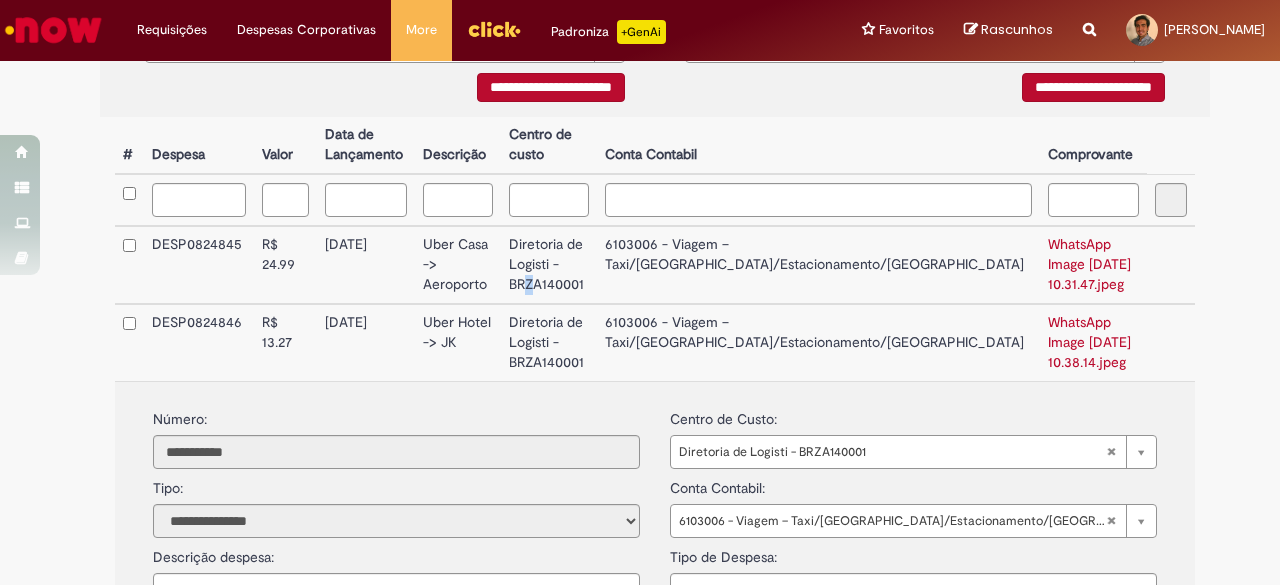click on "Diretoria de Logisti - BRZA140001" at bounding box center [549, 265] 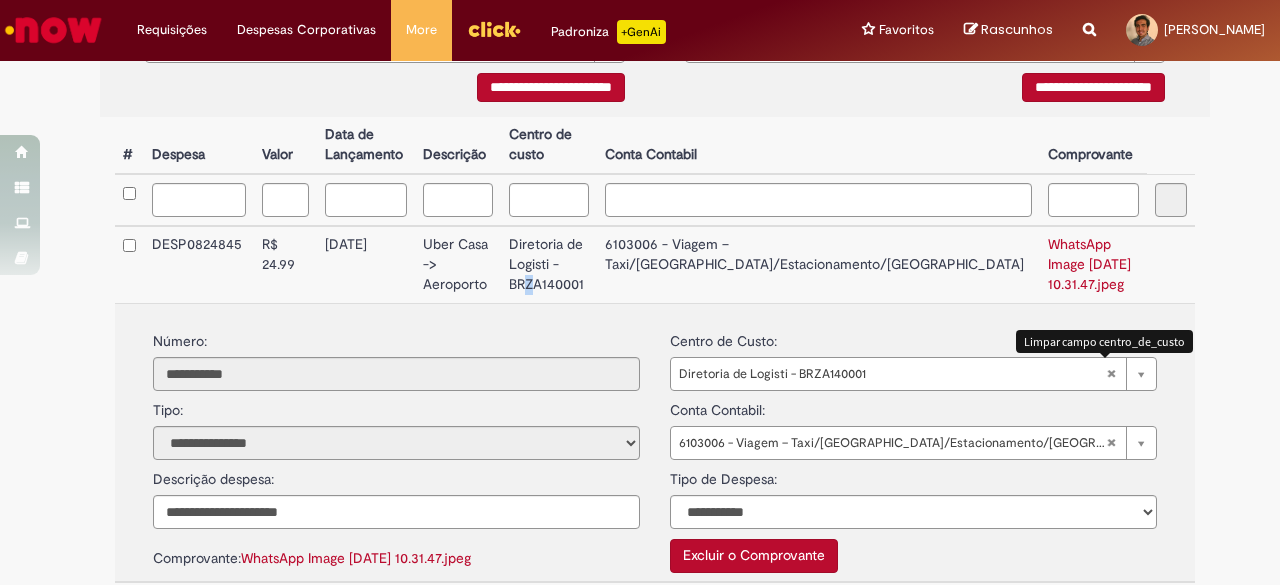 type 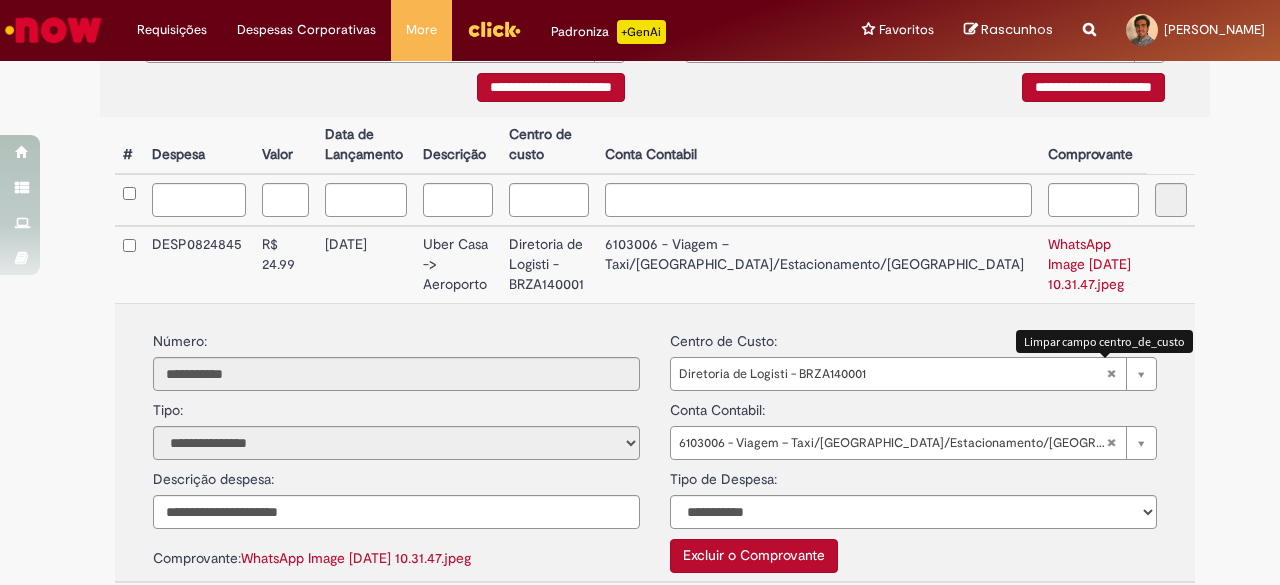 click on "Diretoria de Logisti - BRZA140001" at bounding box center (913, 374) 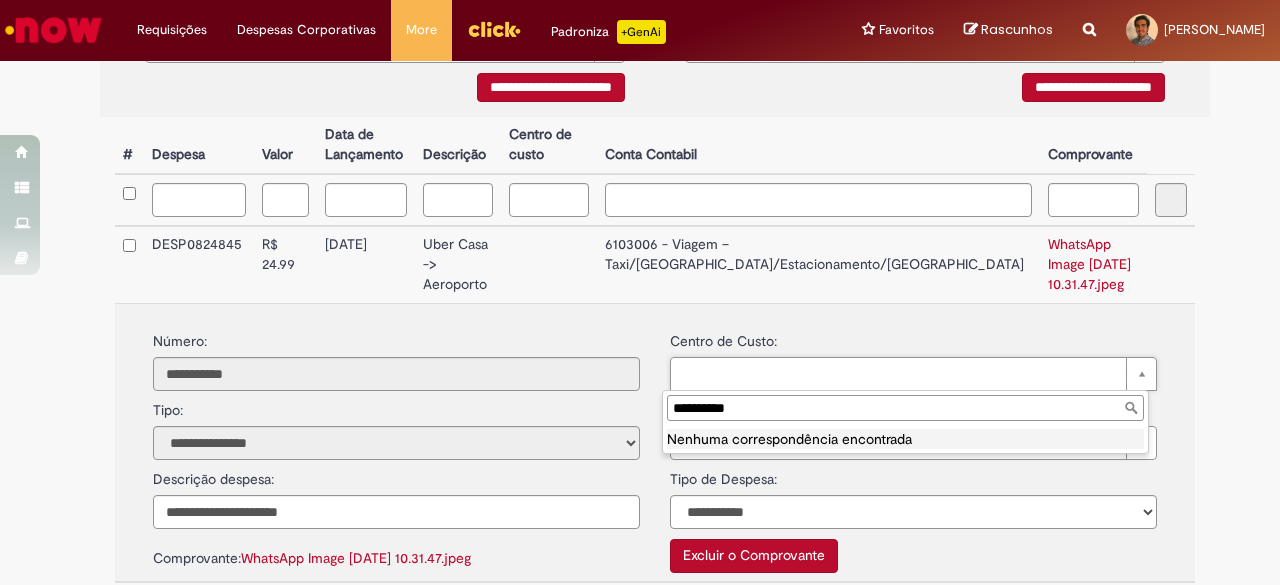 drag, startPoint x: 758, startPoint y: 402, endPoint x: 564, endPoint y: 402, distance: 194 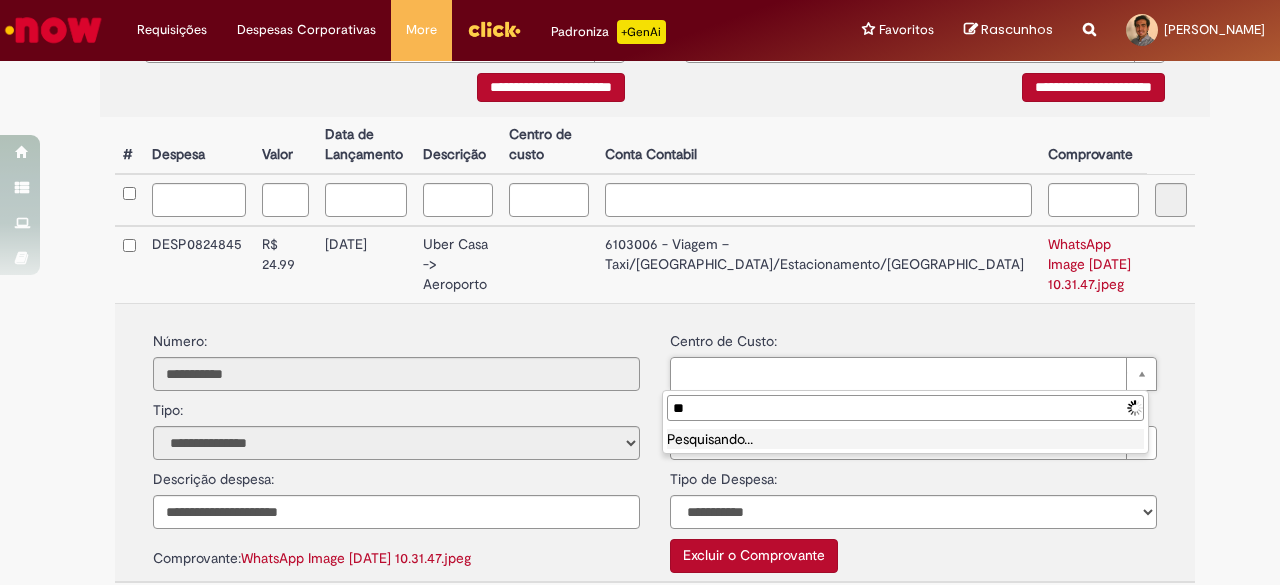 type on "*" 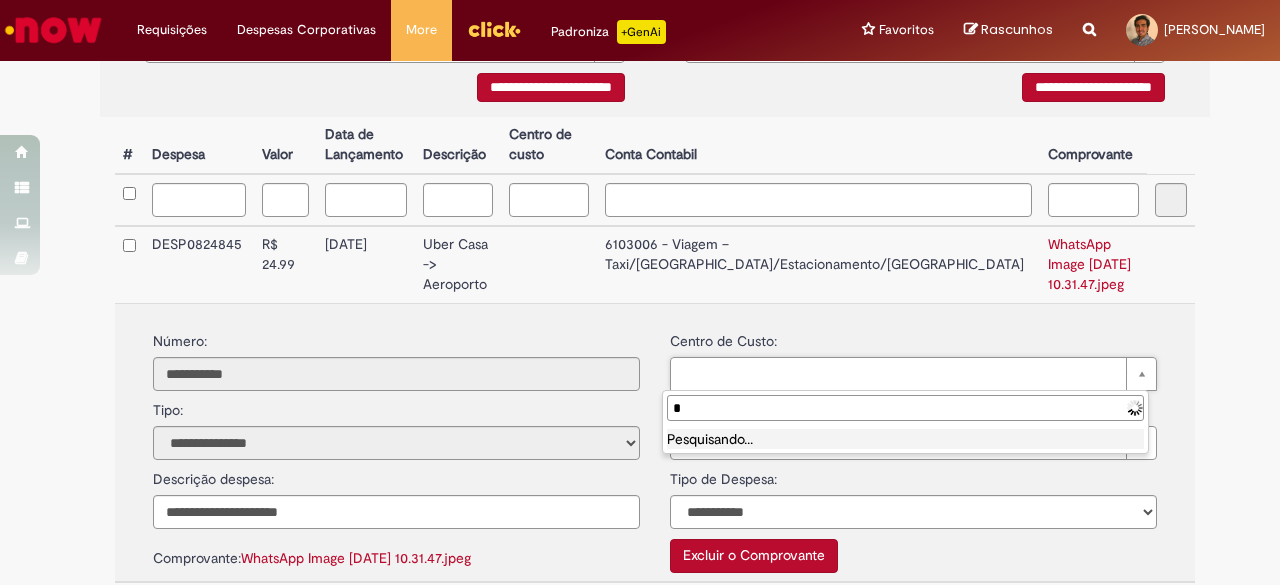 type 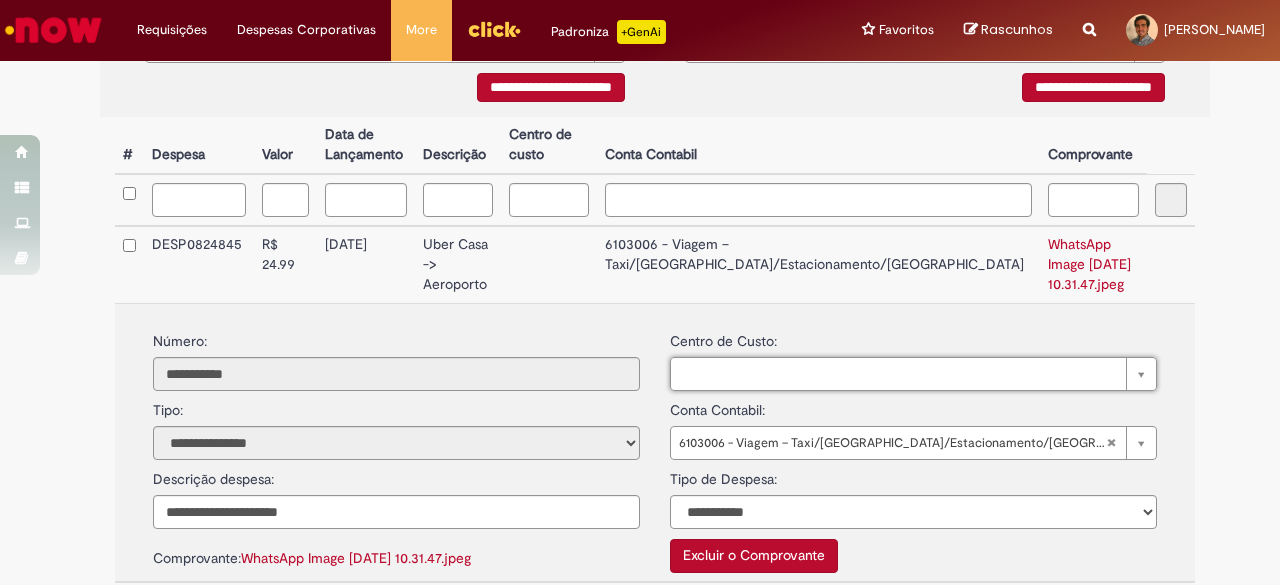 click on "**********" at bounding box center [913, 391] 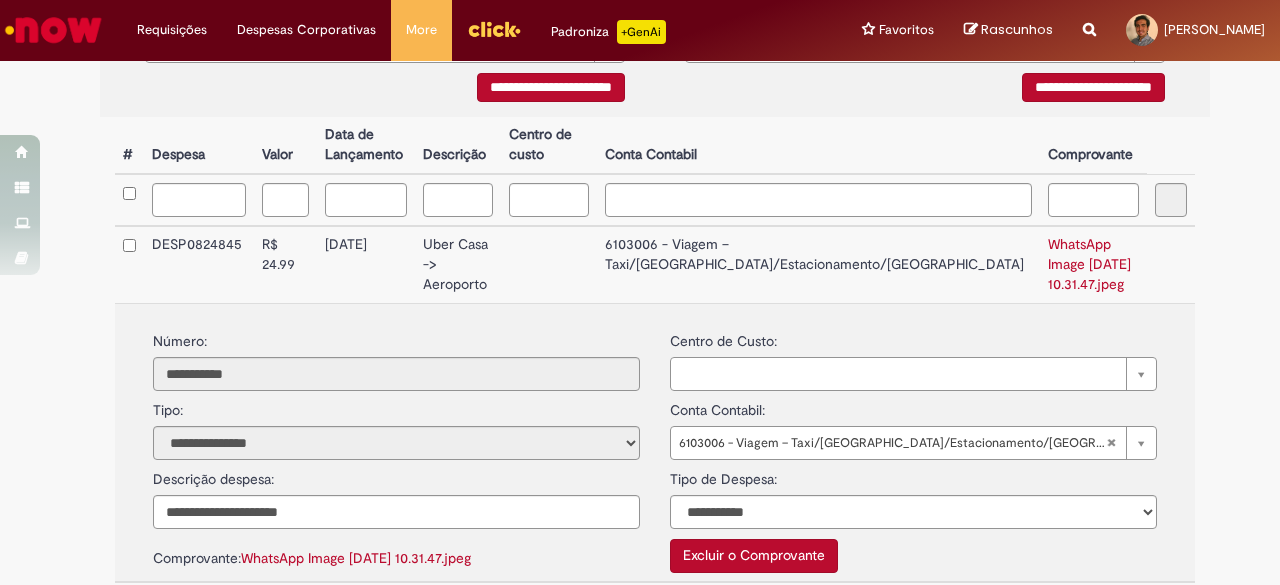 click on "**********" at bounding box center [655, 442] 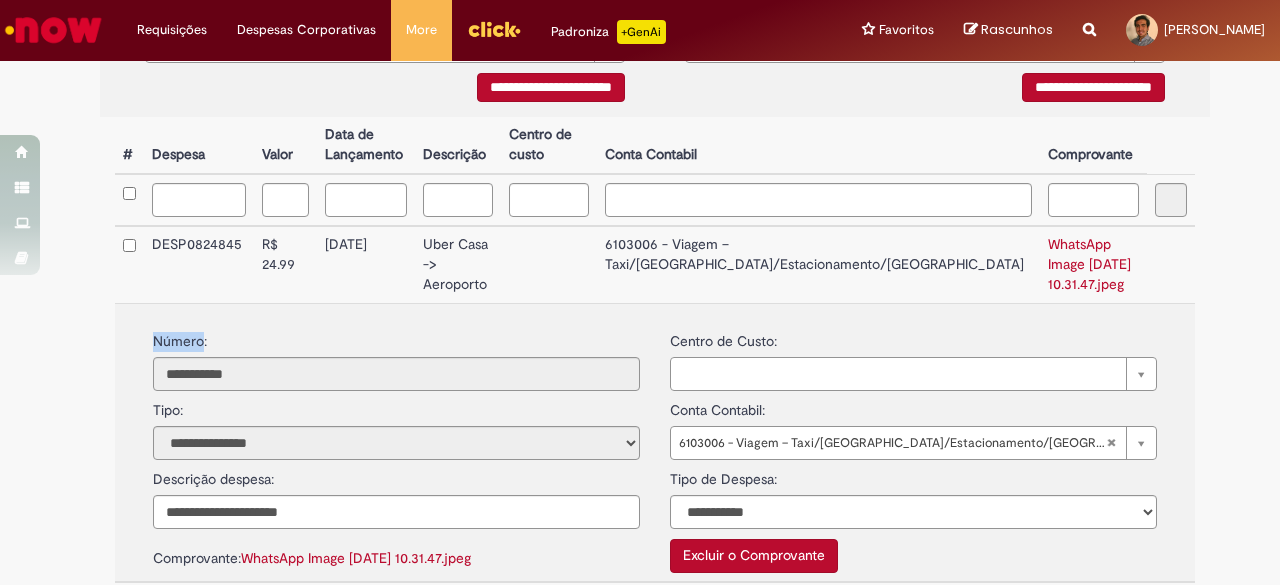 click on "**********" at bounding box center (655, 442) 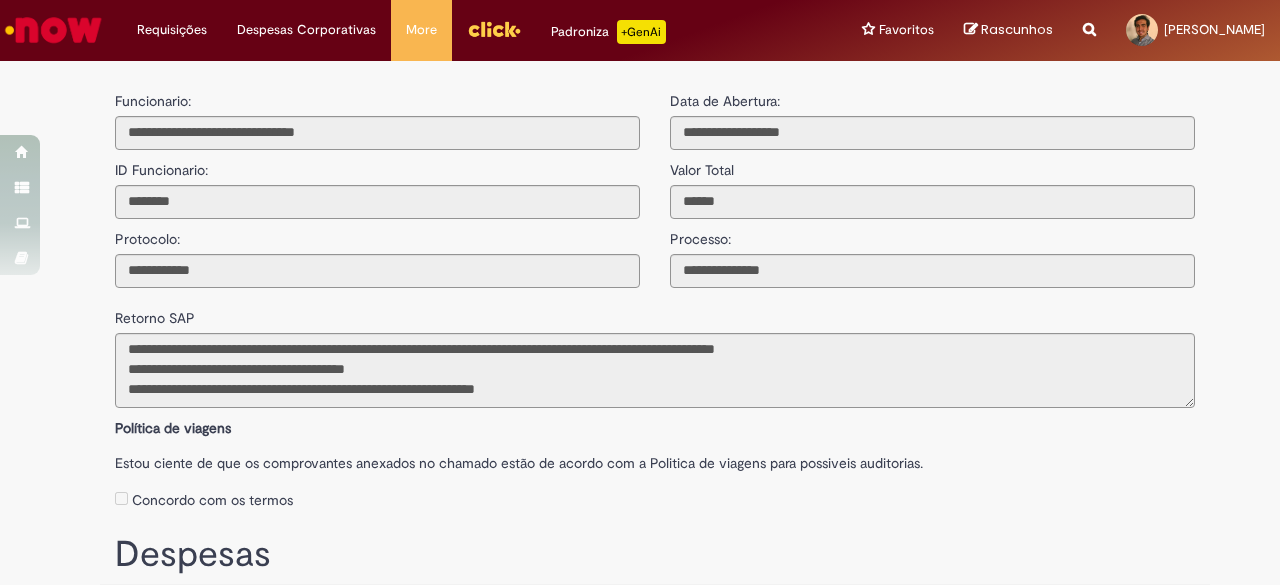 scroll, scrollTop: 0, scrollLeft: 0, axis: both 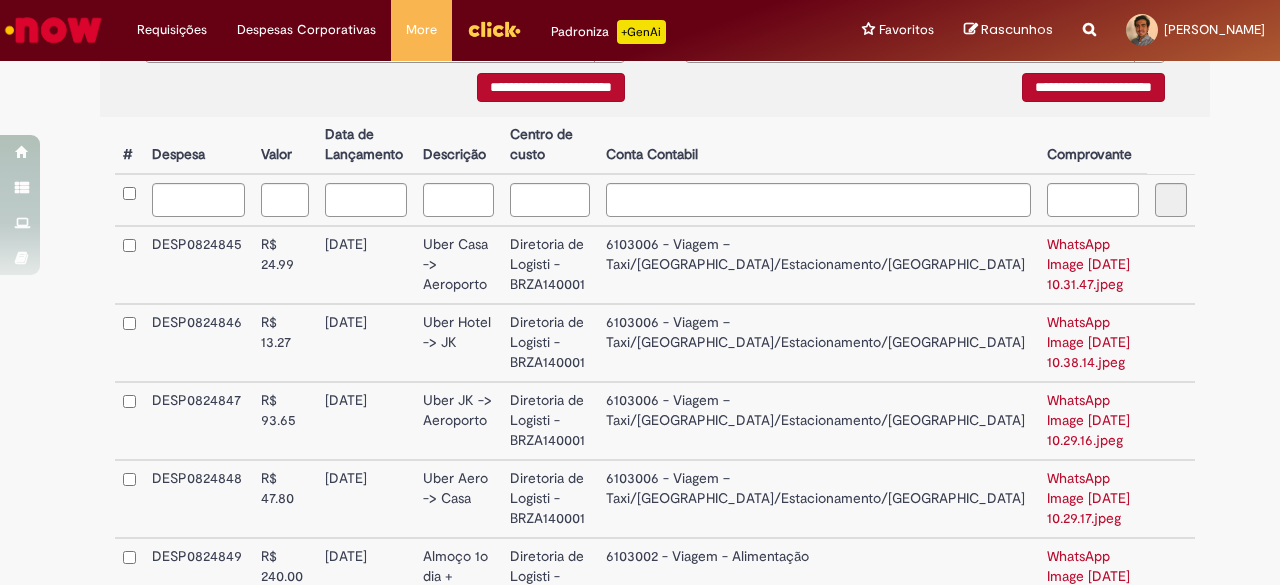 click on "Diretoria de Logisti - BRZA140001" at bounding box center (550, 265) 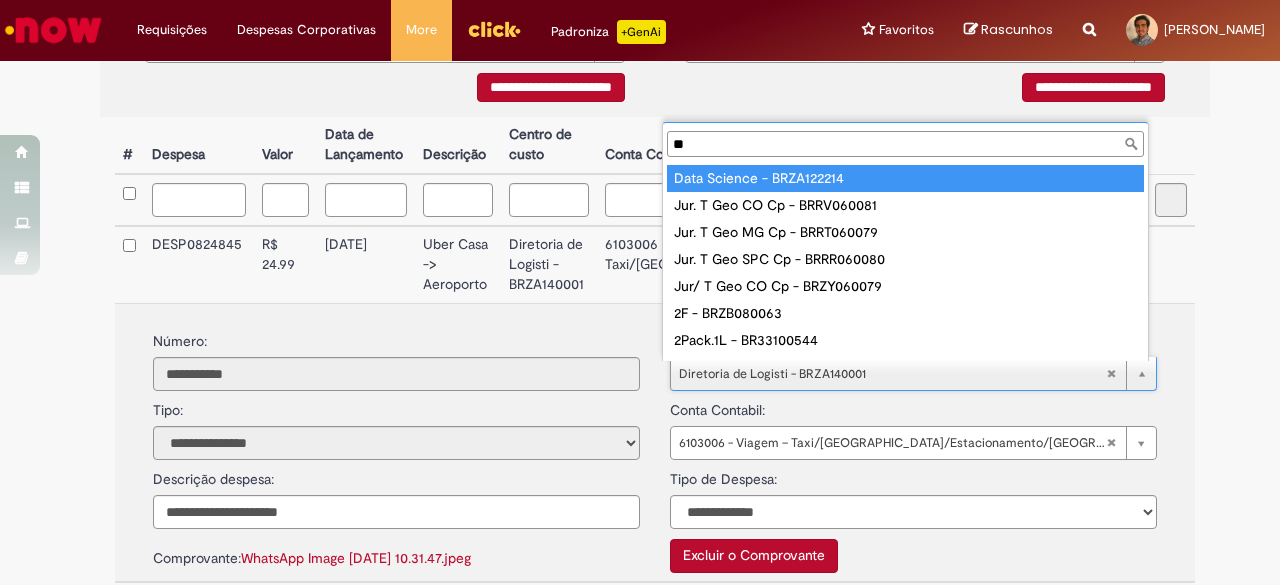 type on "*" 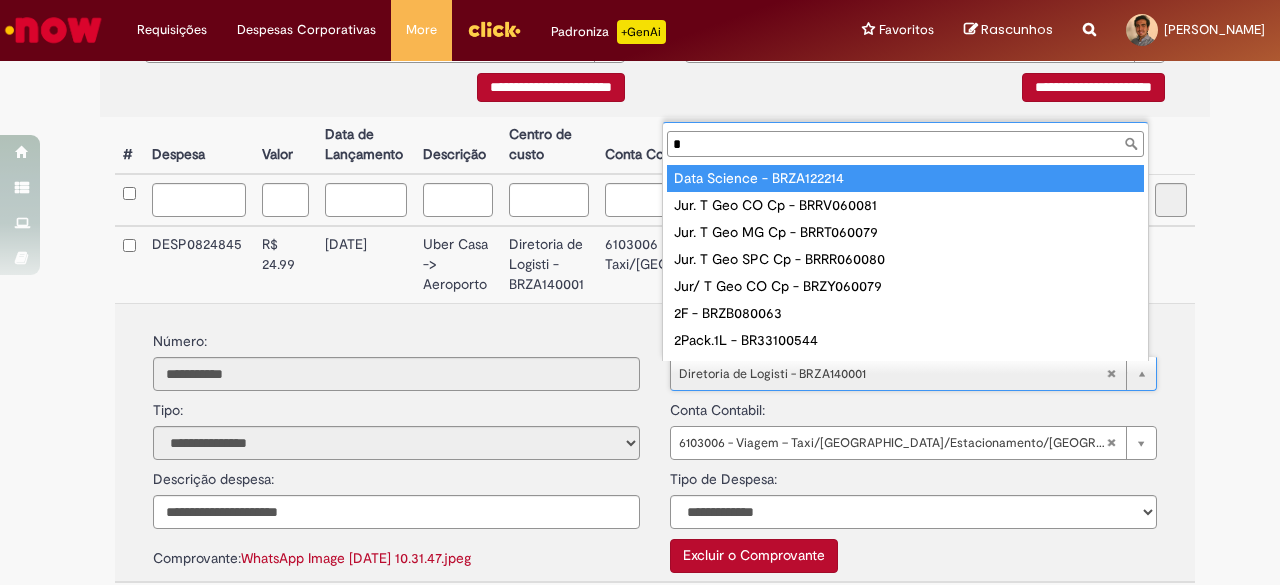 type 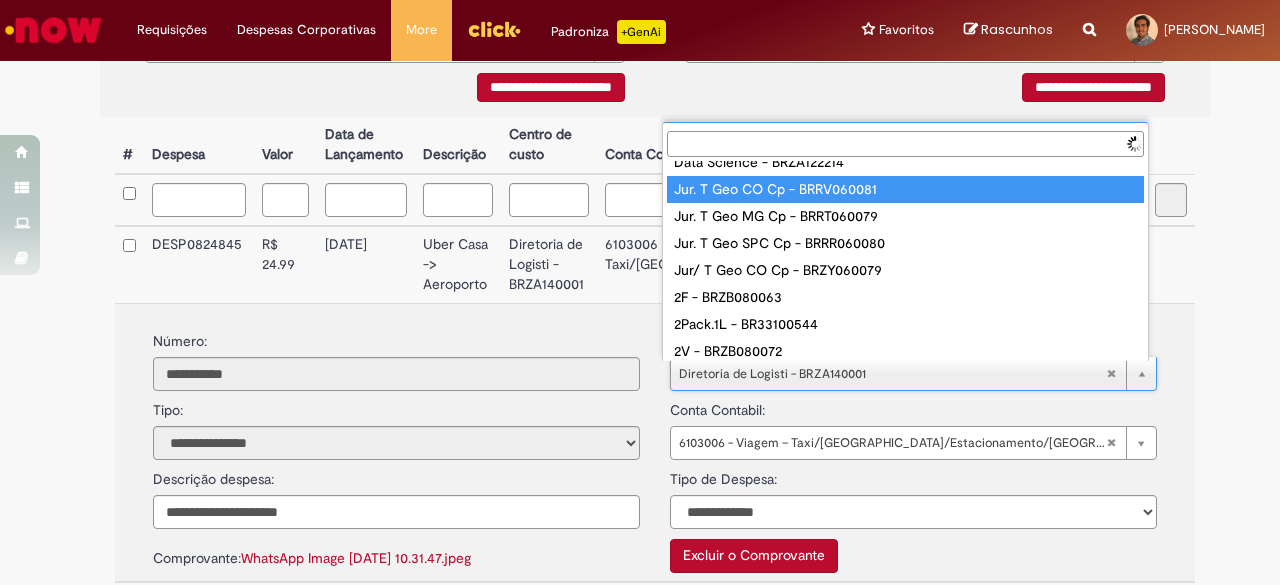 scroll, scrollTop: 0, scrollLeft: 0, axis: both 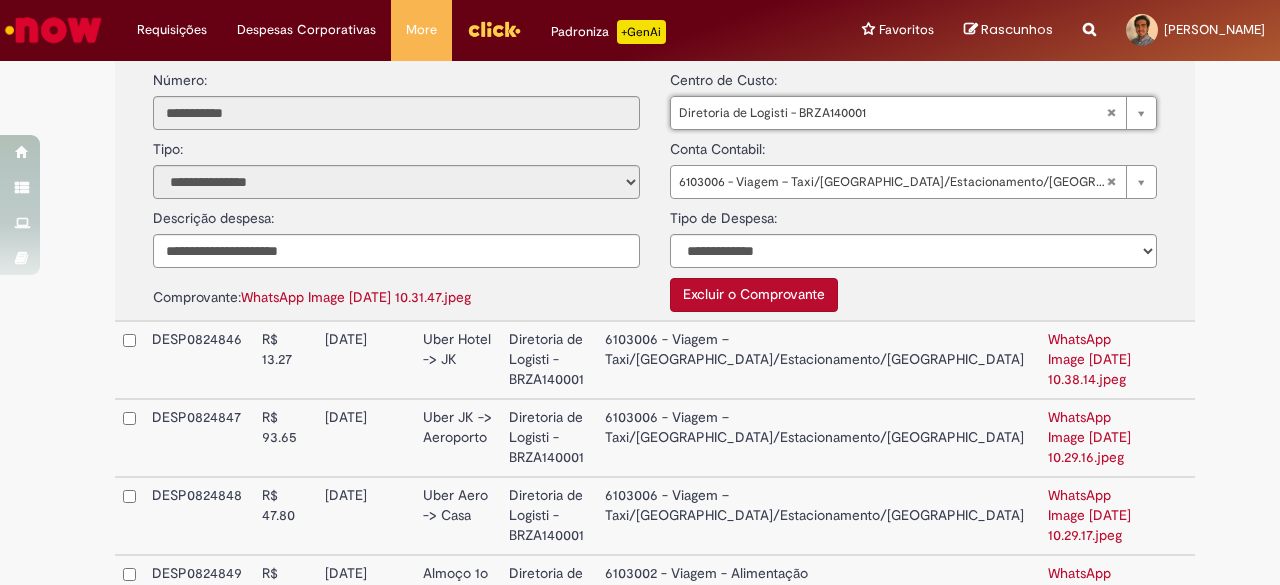 click on "Diretoria de Logisti - BRZA140001" at bounding box center (549, 360) 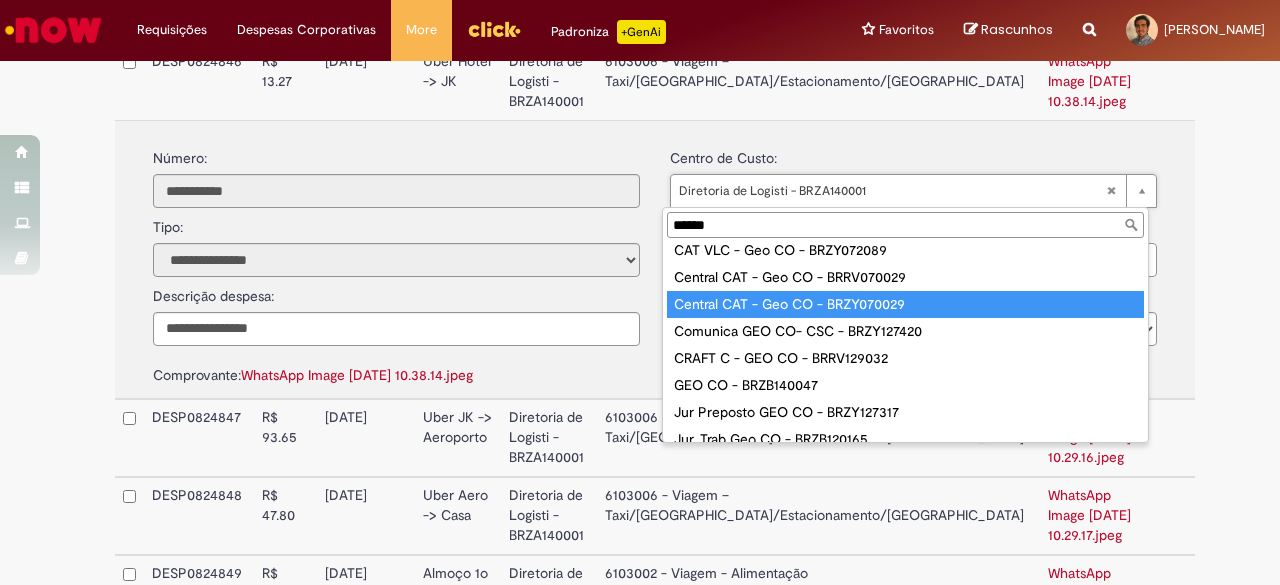 scroll, scrollTop: 59, scrollLeft: 0, axis: vertical 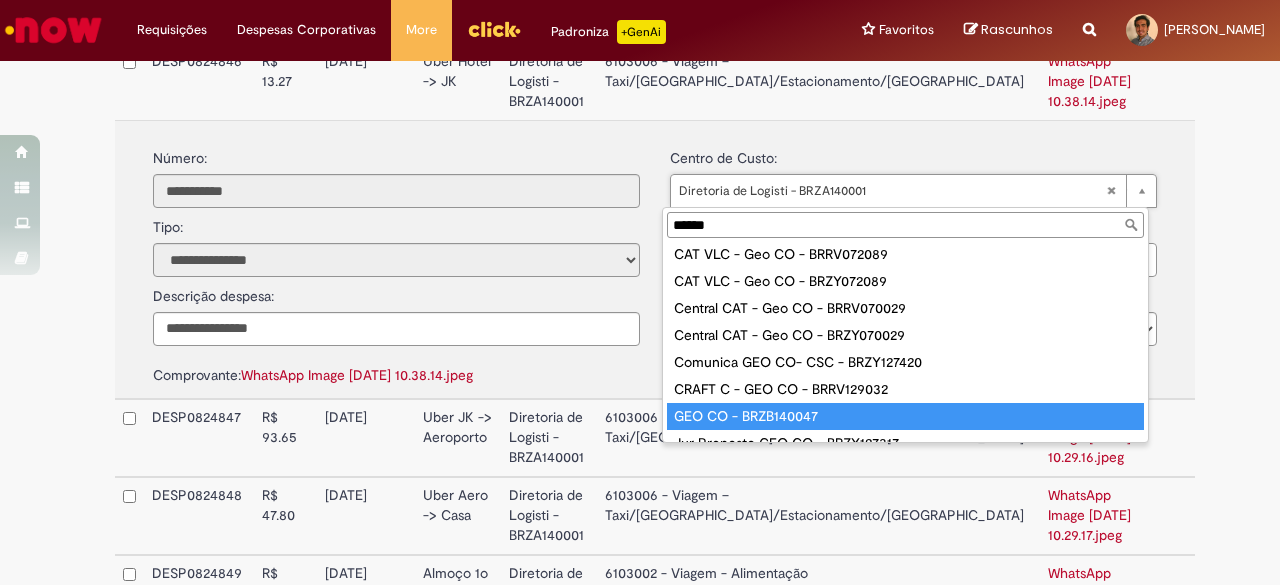 type on "******" 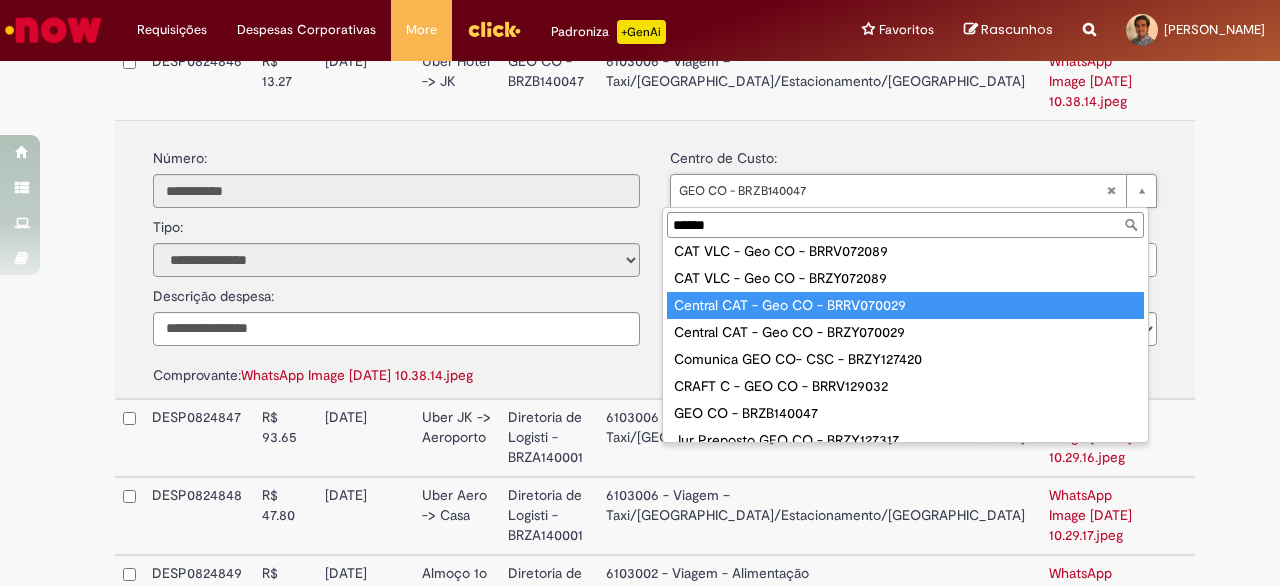 scroll, scrollTop: 0, scrollLeft: 0, axis: both 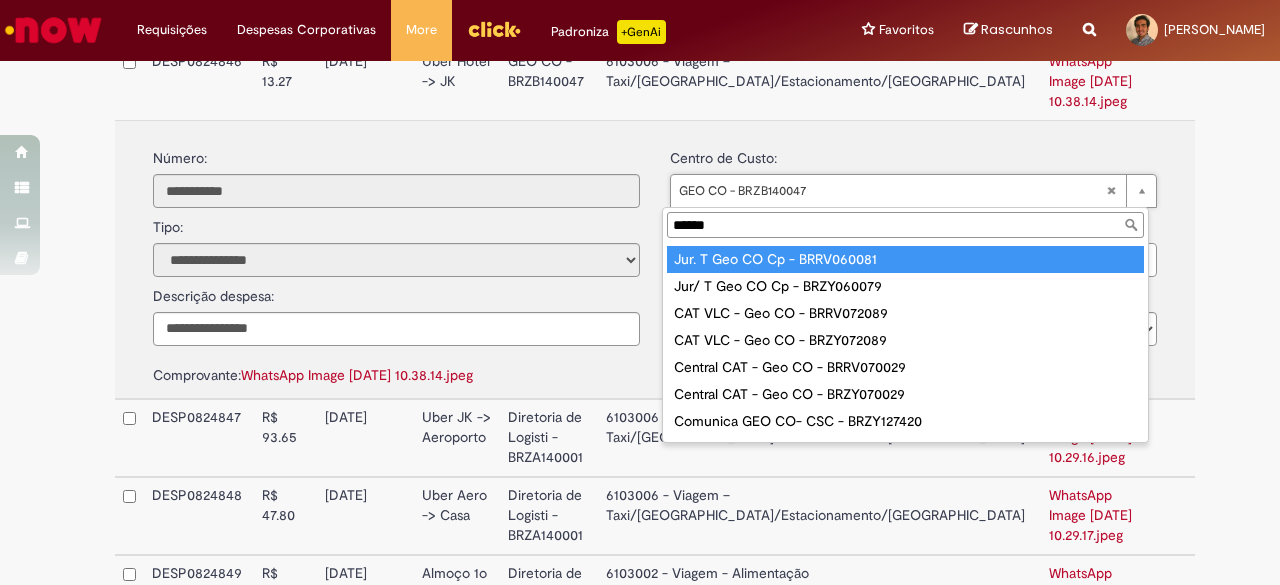 drag, startPoint x: 753, startPoint y: 231, endPoint x: 576, endPoint y: 229, distance: 177.01129 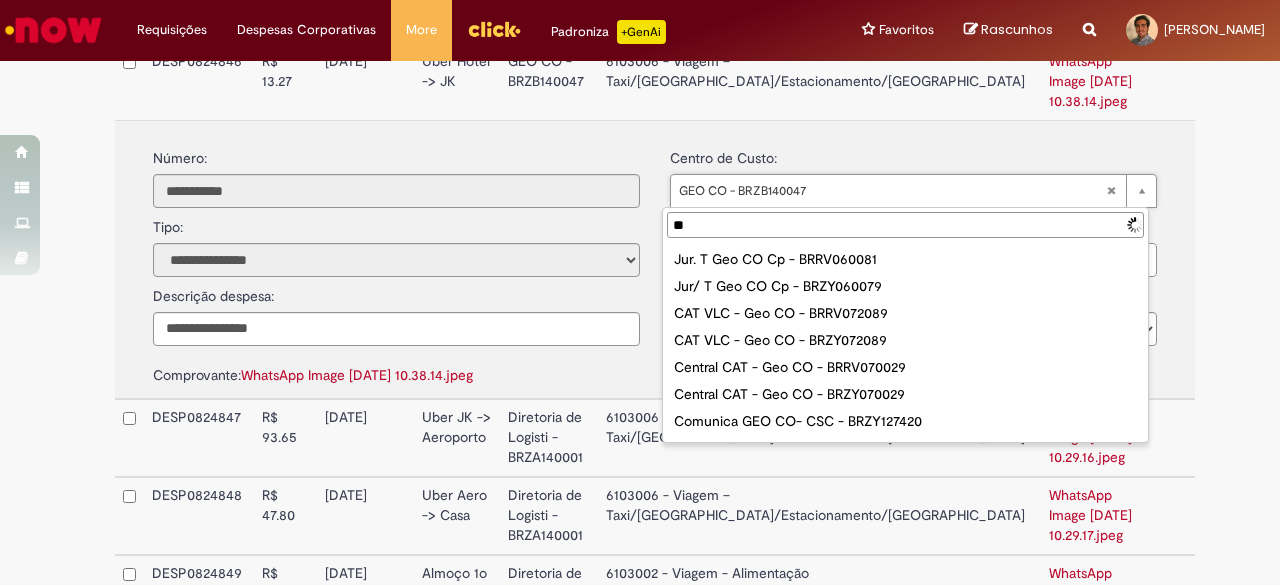 type on "***" 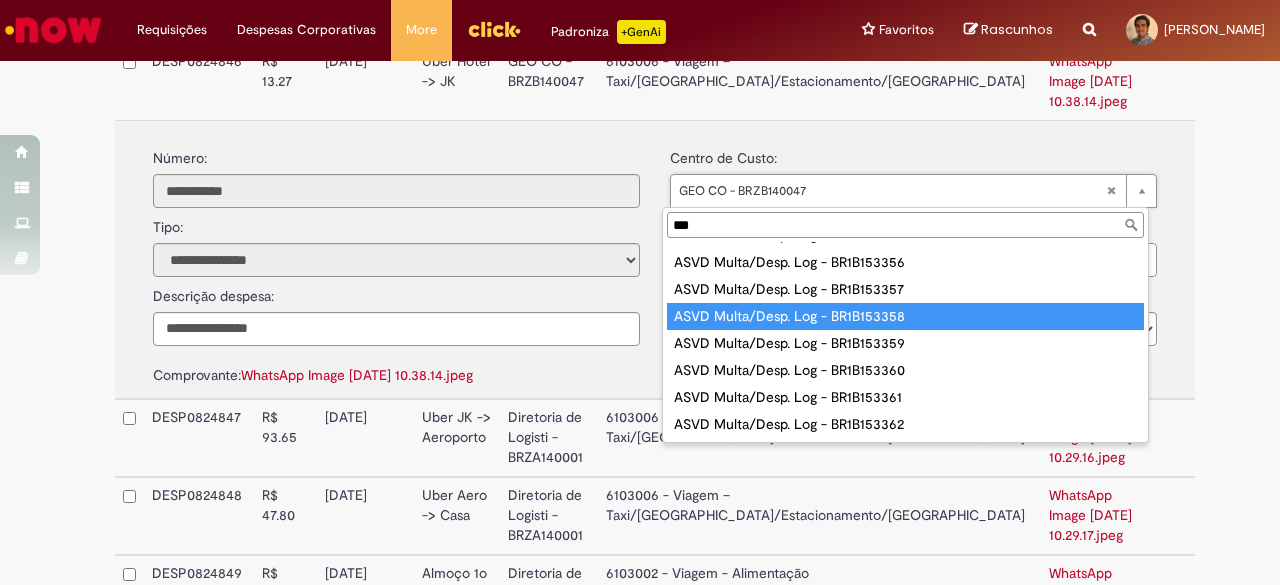 scroll, scrollTop: 2528, scrollLeft: 0, axis: vertical 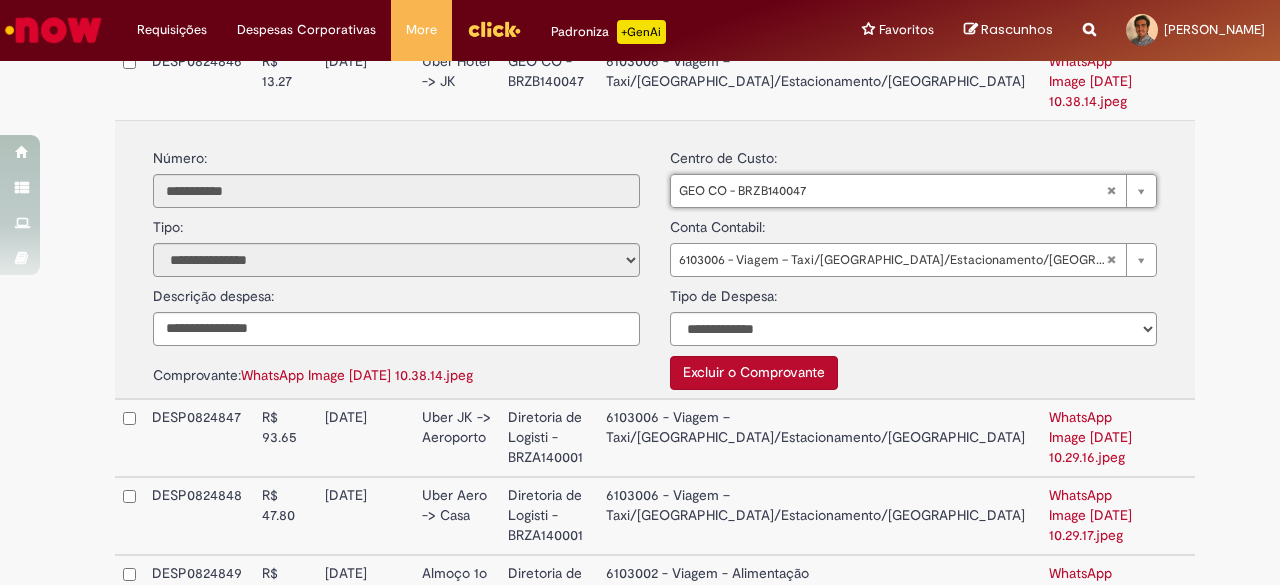 click on "6103006 - Viagem – Taxi/[GEOGRAPHIC_DATA]/Estacionamento/[GEOGRAPHIC_DATA]" at bounding box center [819, 438] 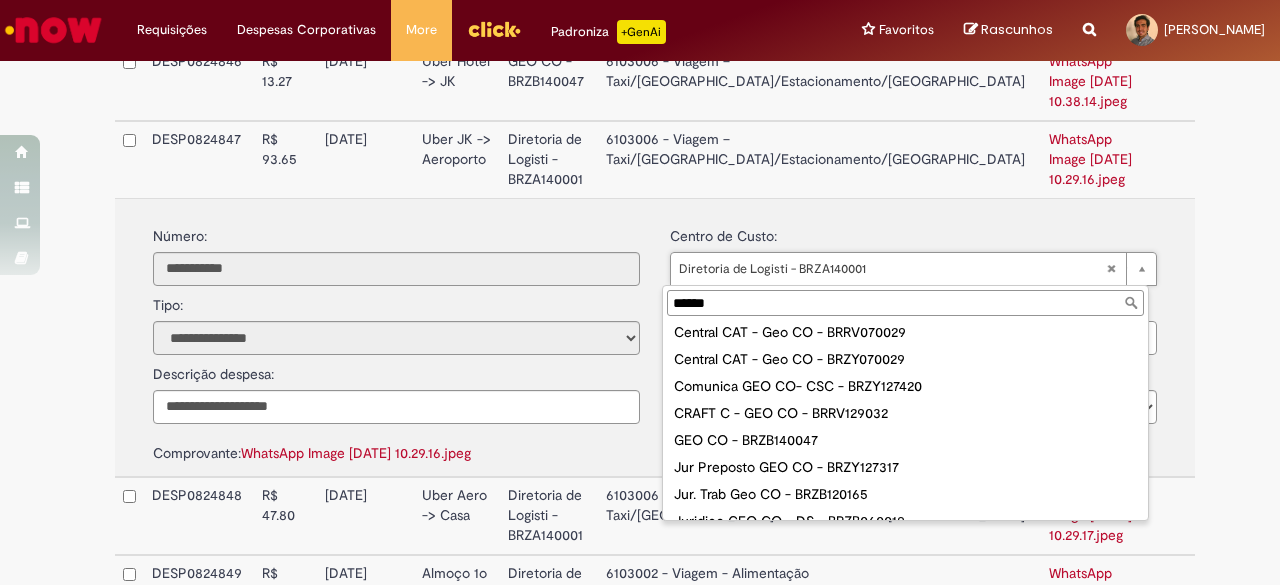 scroll, scrollTop: 159, scrollLeft: 0, axis: vertical 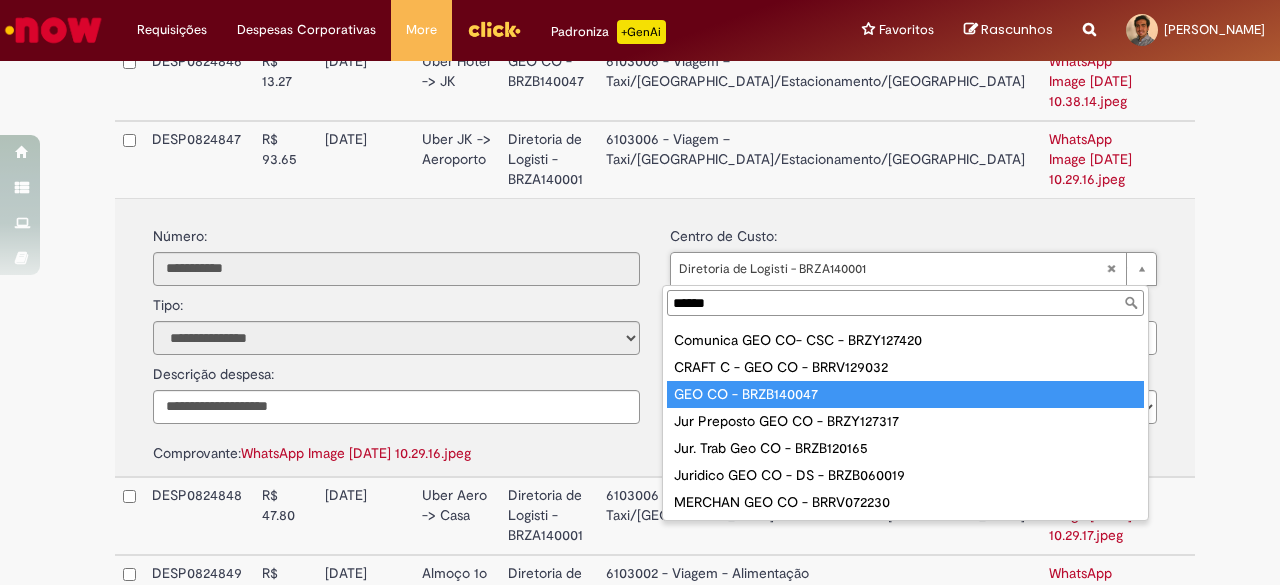type on "******" 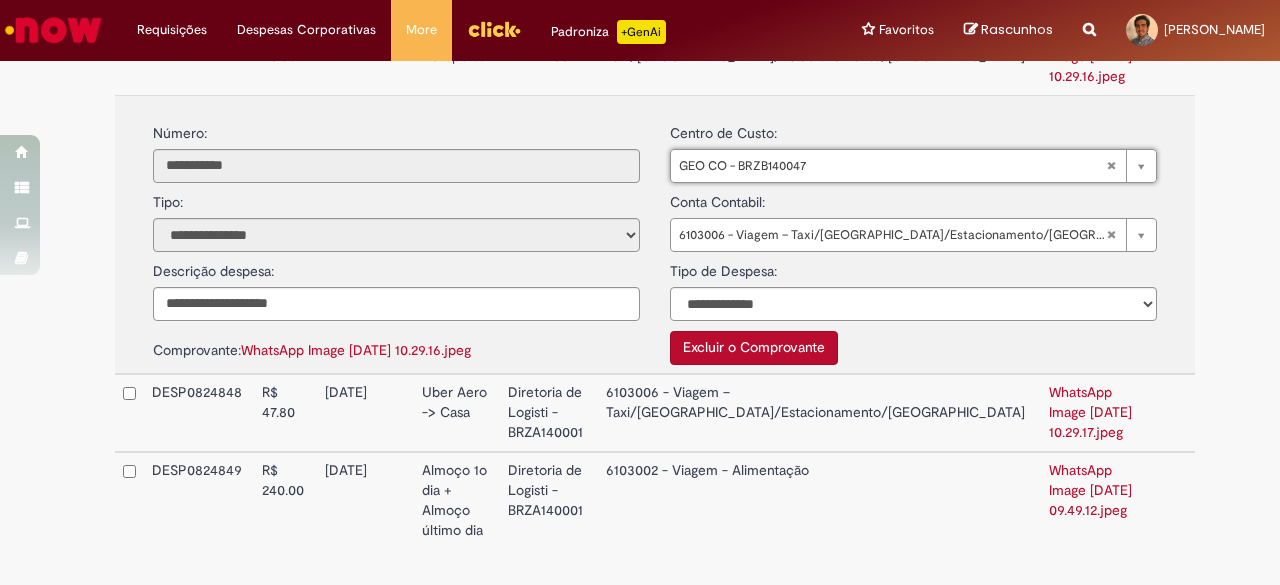 scroll, scrollTop: 1061, scrollLeft: 0, axis: vertical 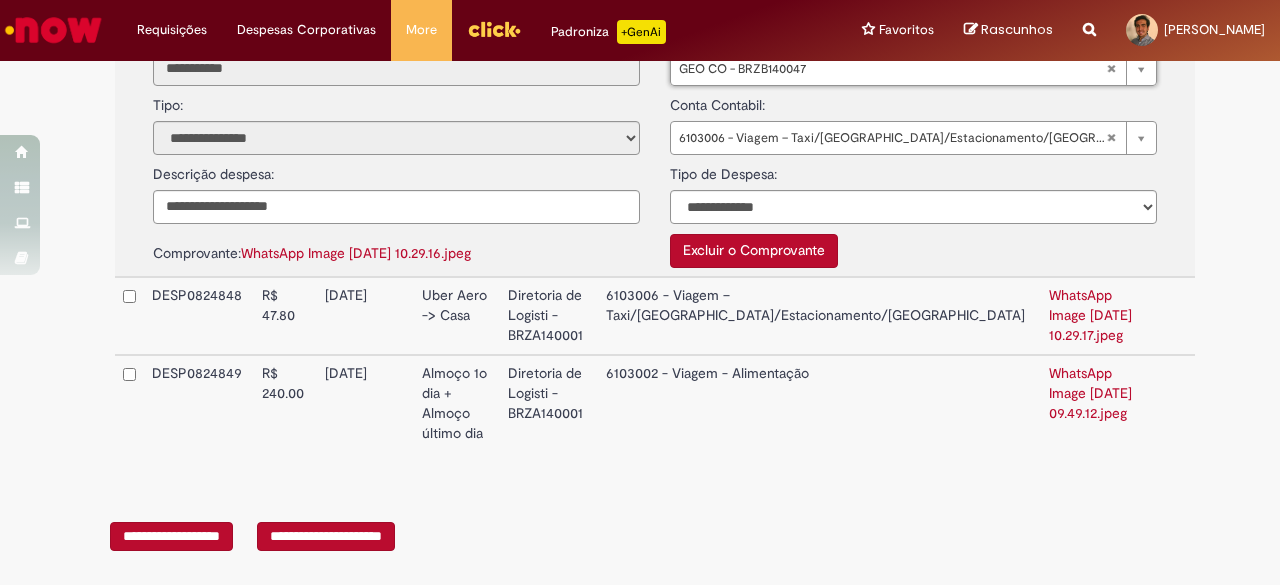 click on "Diretoria de Logisti - BRZA140001" at bounding box center [548, 316] 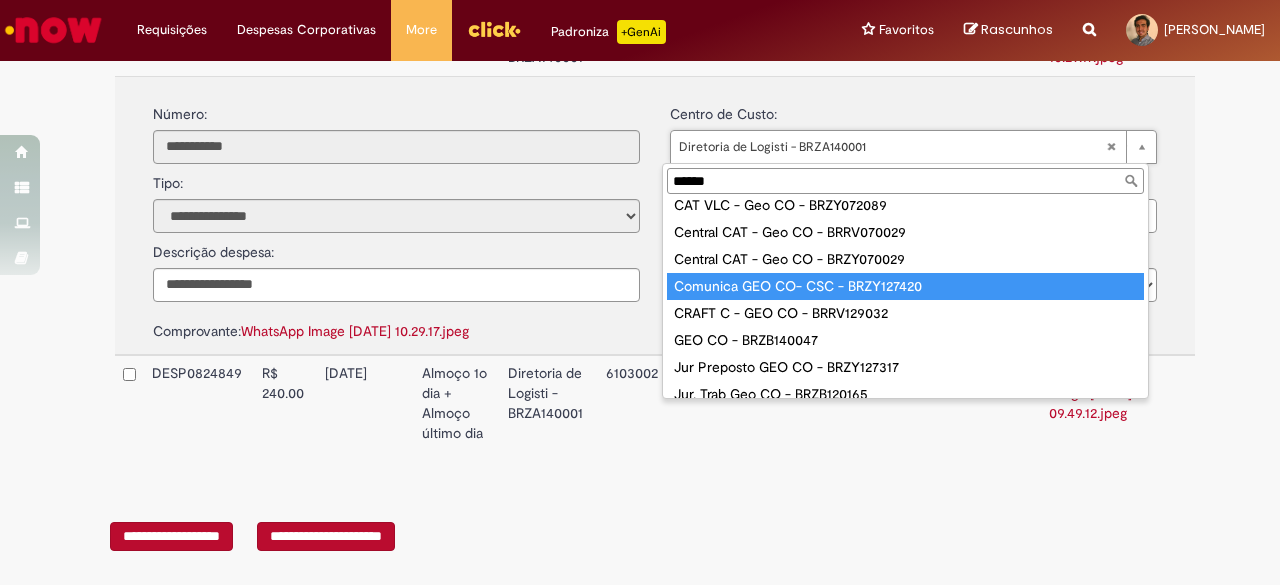 scroll, scrollTop: 159, scrollLeft: 0, axis: vertical 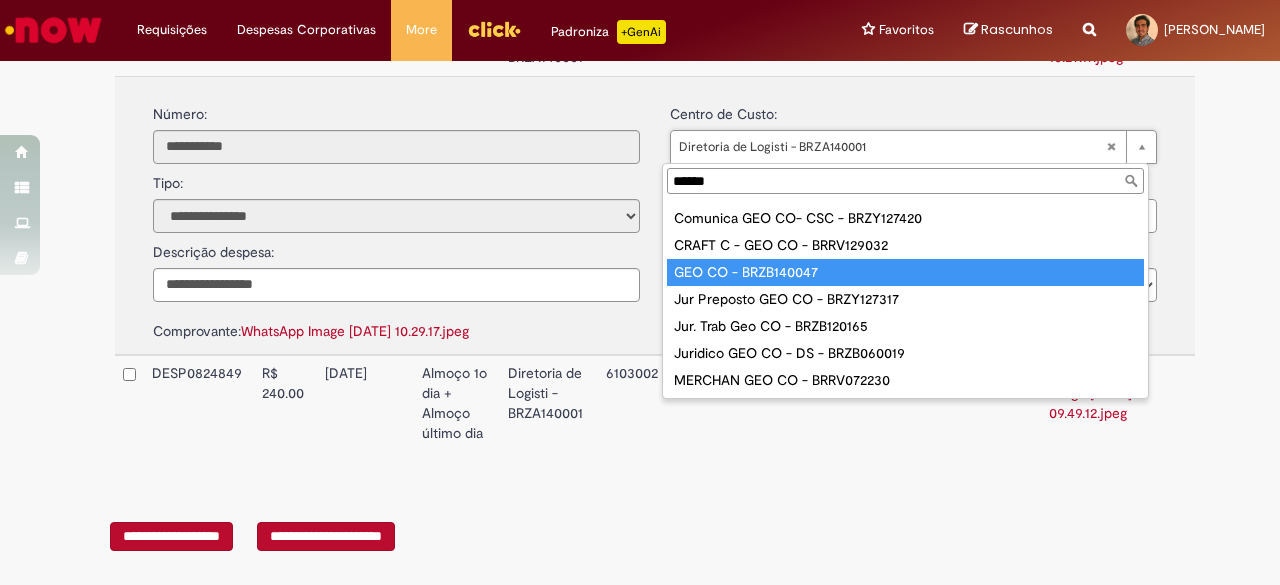 type on "******" 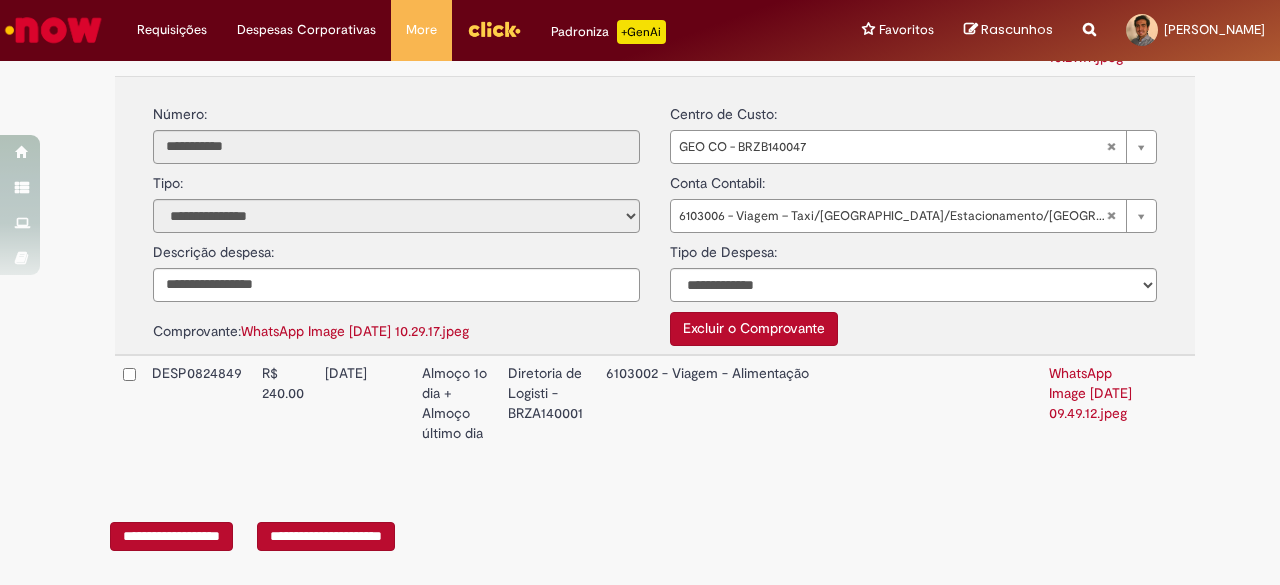 click on "Diretoria de Logisti - BRZA140001" at bounding box center (548, 403) 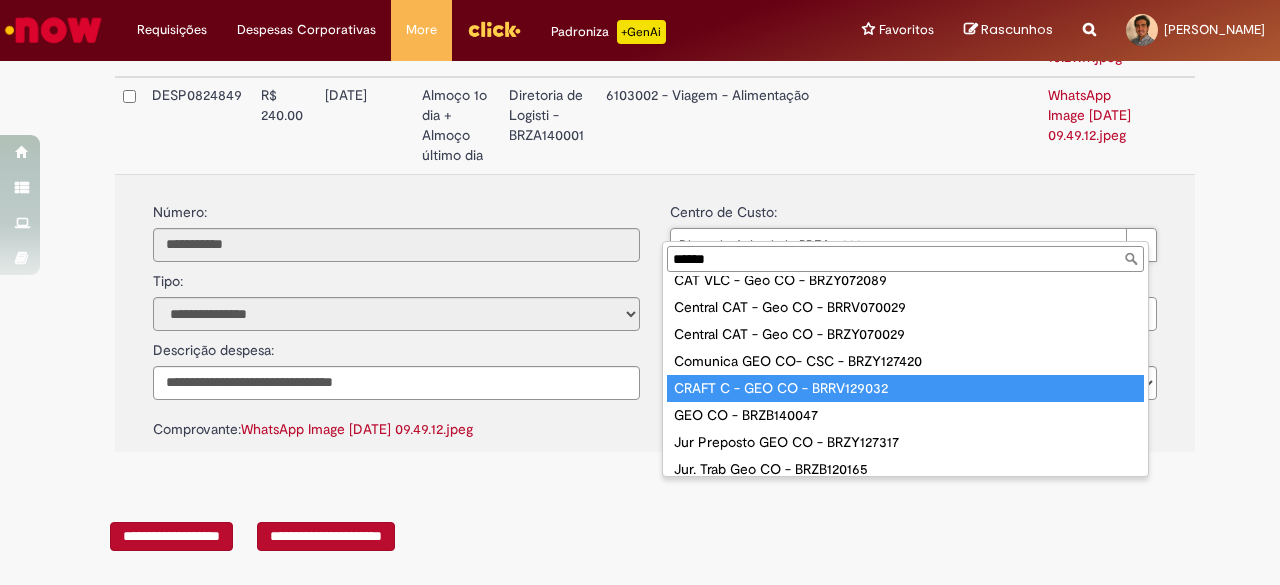 scroll, scrollTop: 158, scrollLeft: 0, axis: vertical 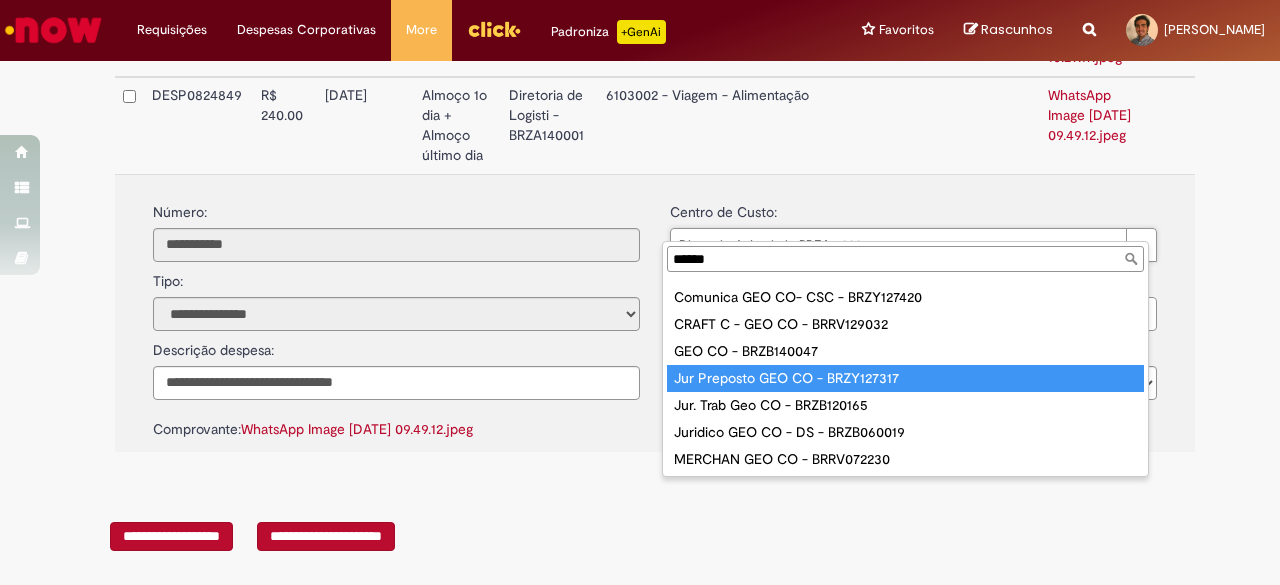 type on "******" 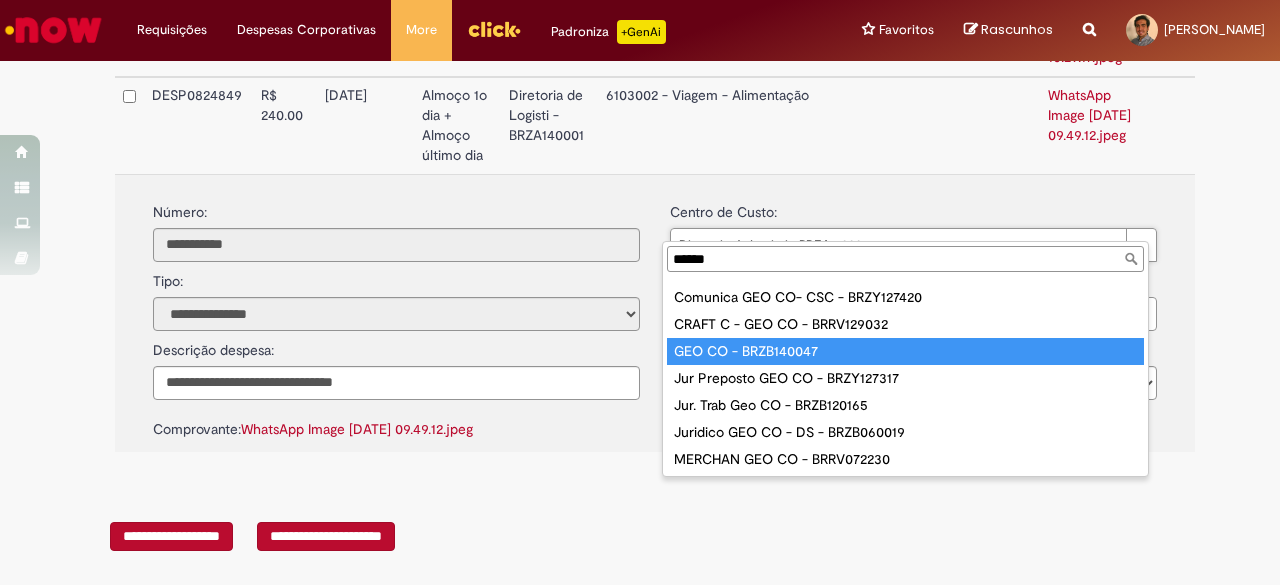 type on "**********" 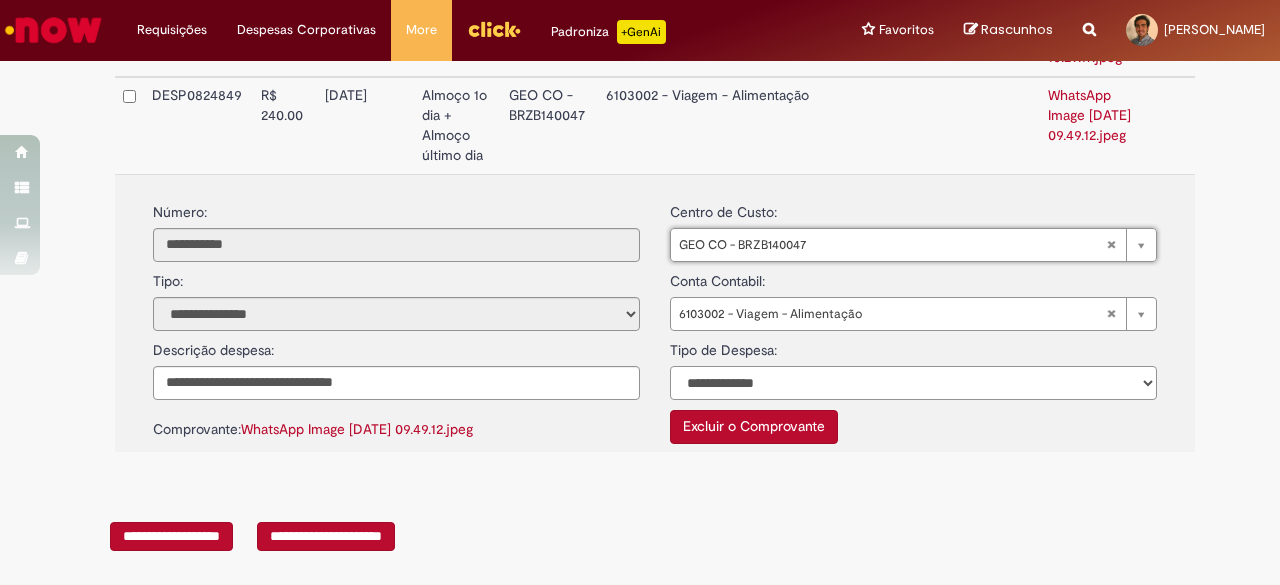 click on "**********" at bounding box center (913, 383) 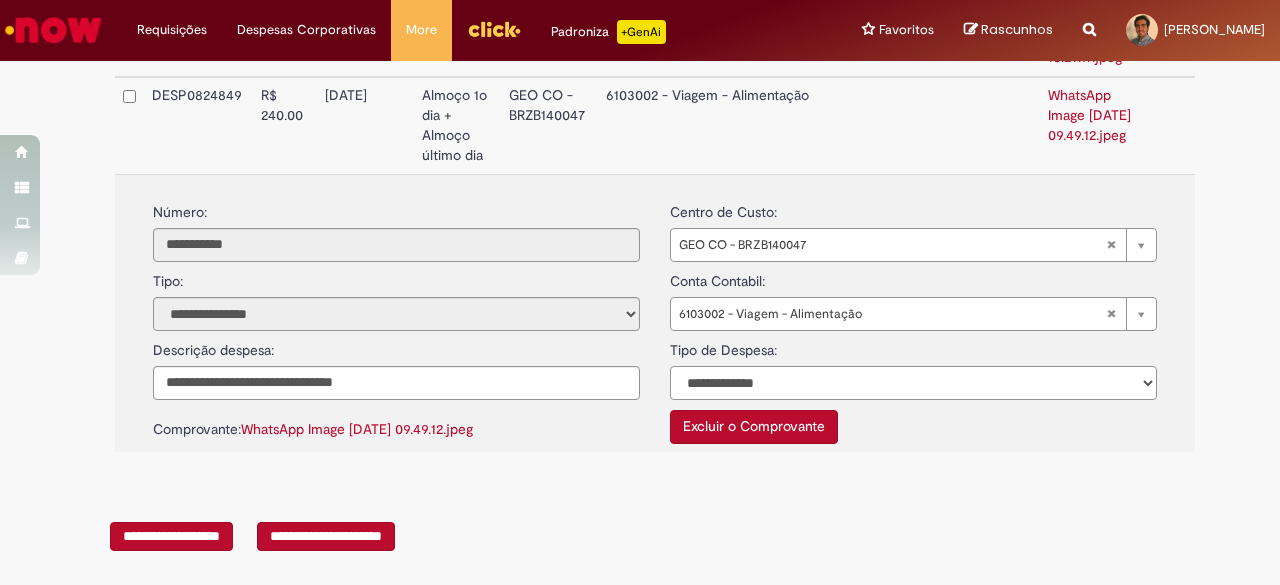 select on "*" 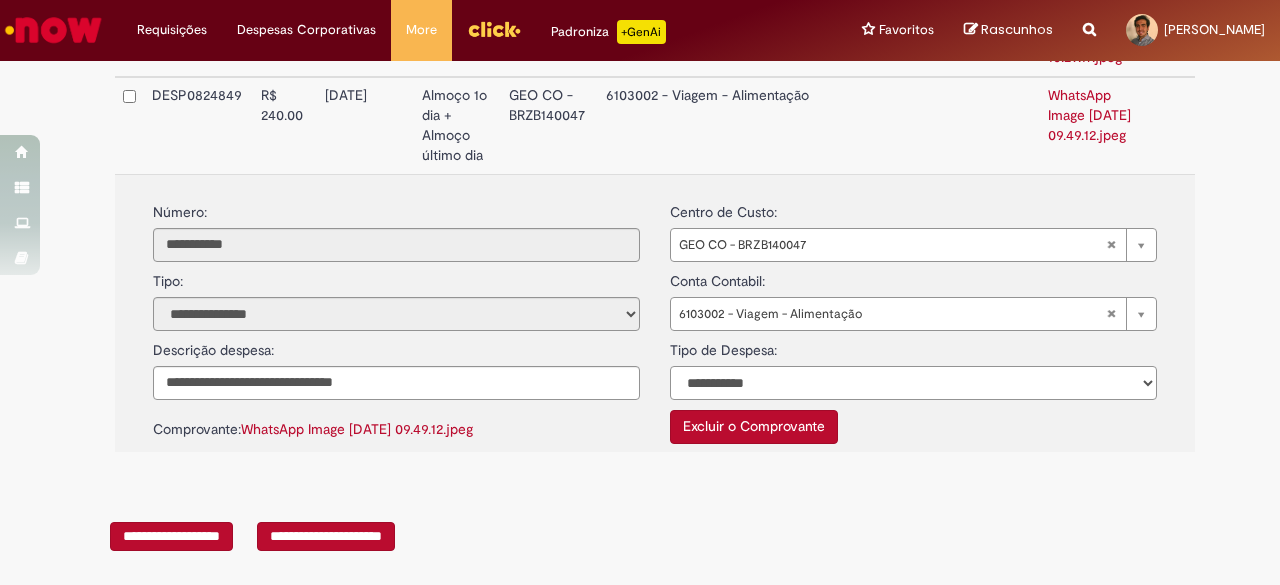 click on "**********" at bounding box center [913, 383] 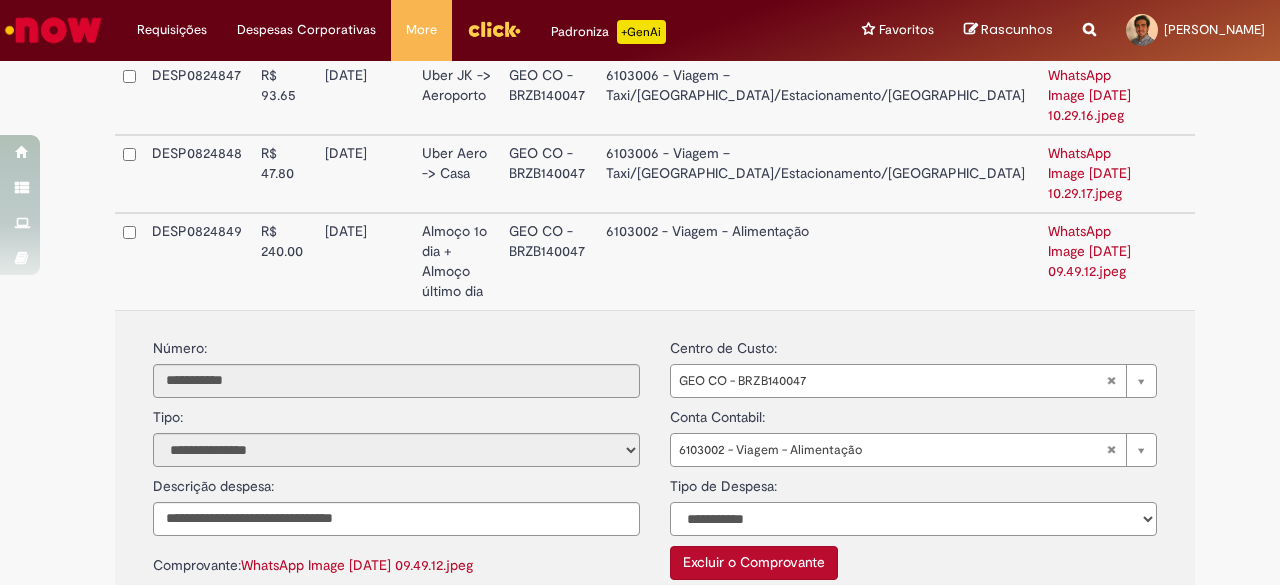 scroll, scrollTop: 761, scrollLeft: 0, axis: vertical 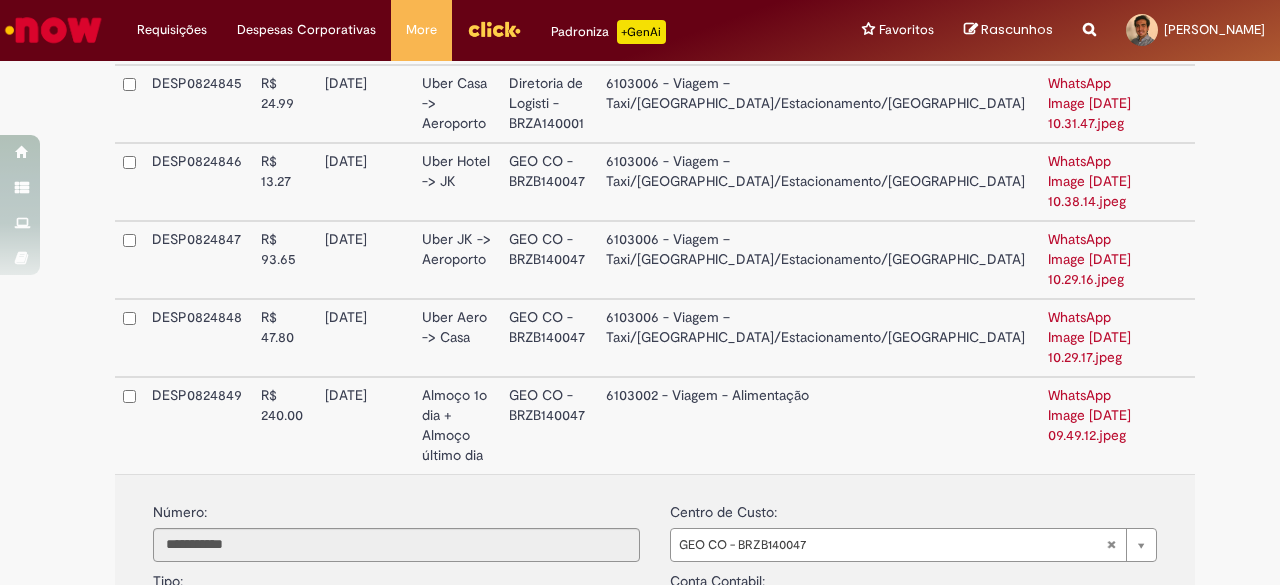 click on "6103002 - Viagem - Alimentação" at bounding box center [819, 425] 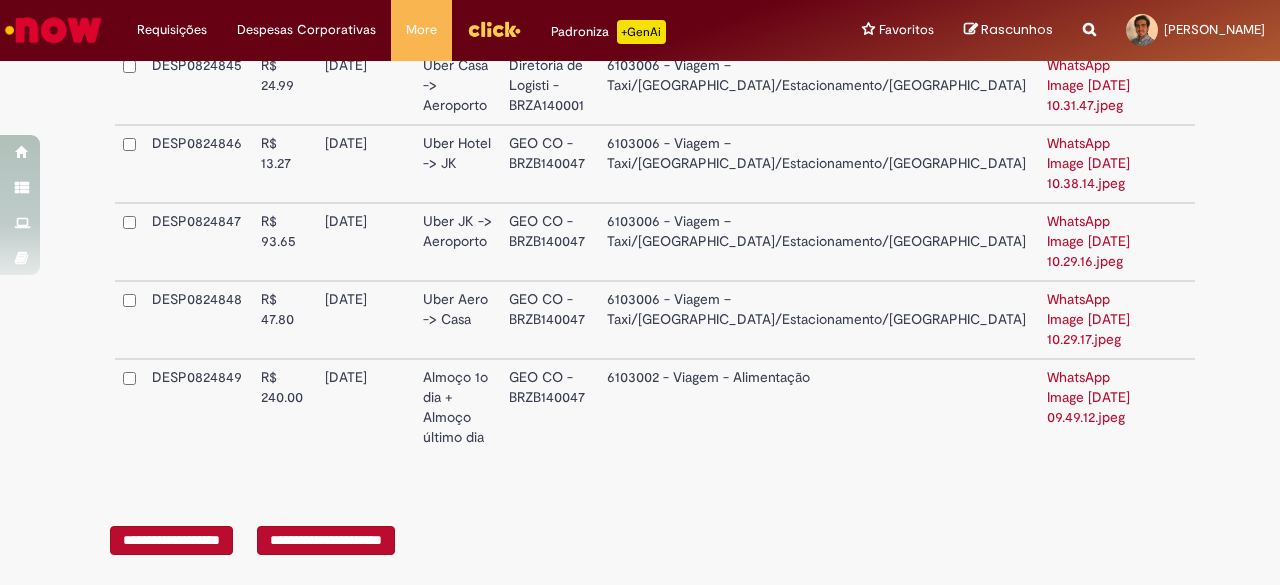 scroll, scrollTop: 784, scrollLeft: 0, axis: vertical 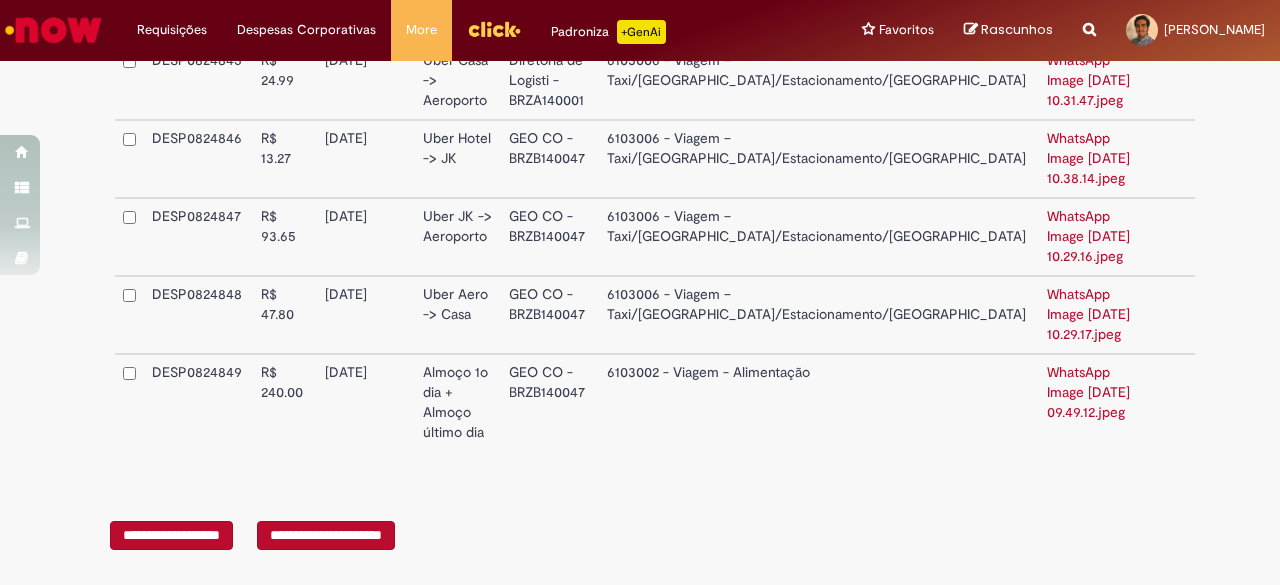 click on "6103002 - Viagem - Alimentação" at bounding box center [819, 402] 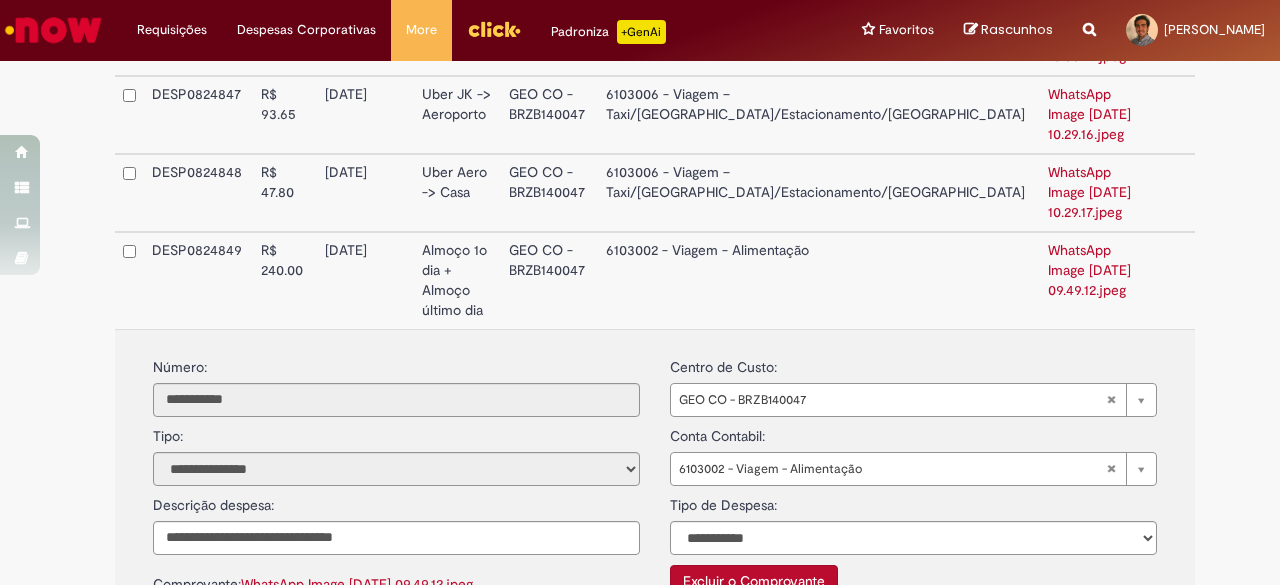 scroll, scrollTop: 784, scrollLeft: 0, axis: vertical 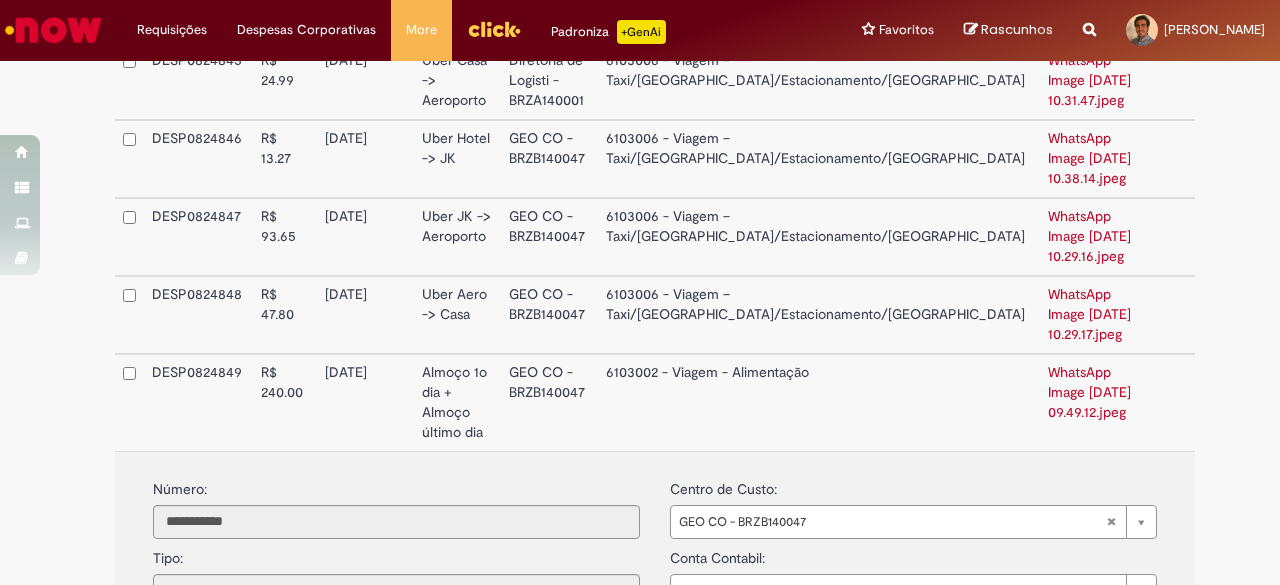 click on "6103006 - Viagem – Taxi/[GEOGRAPHIC_DATA]/Estacionamento/[GEOGRAPHIC_DATA]" at bounding box center [819, 315] 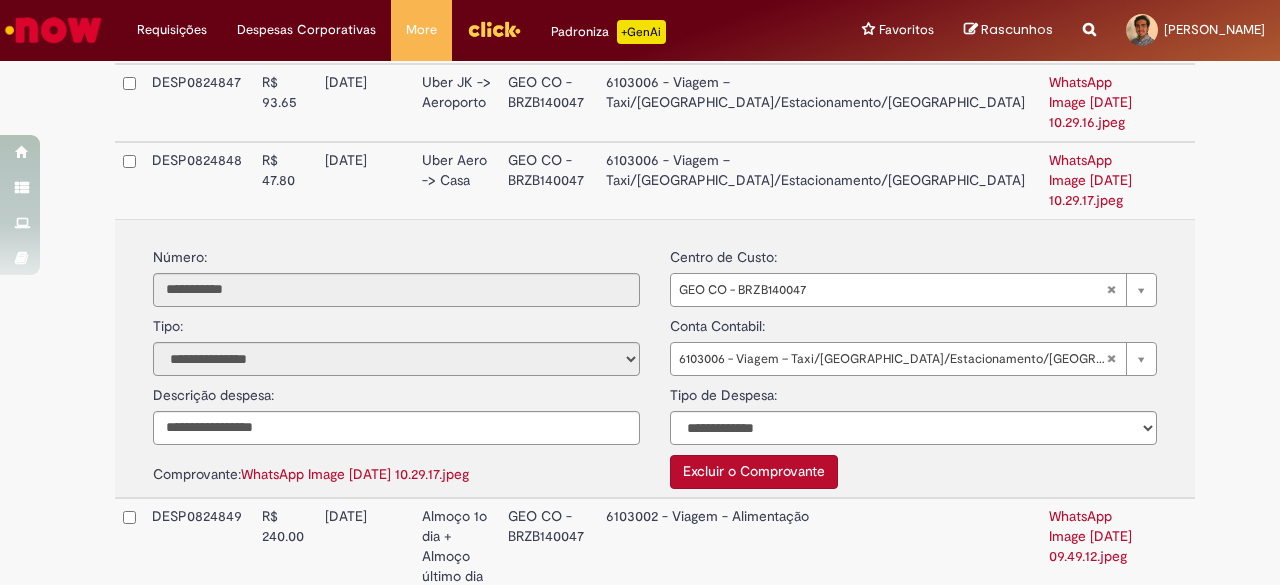 scroll, scrollTop: 1061, scrollLeft: 0, axis: vertical 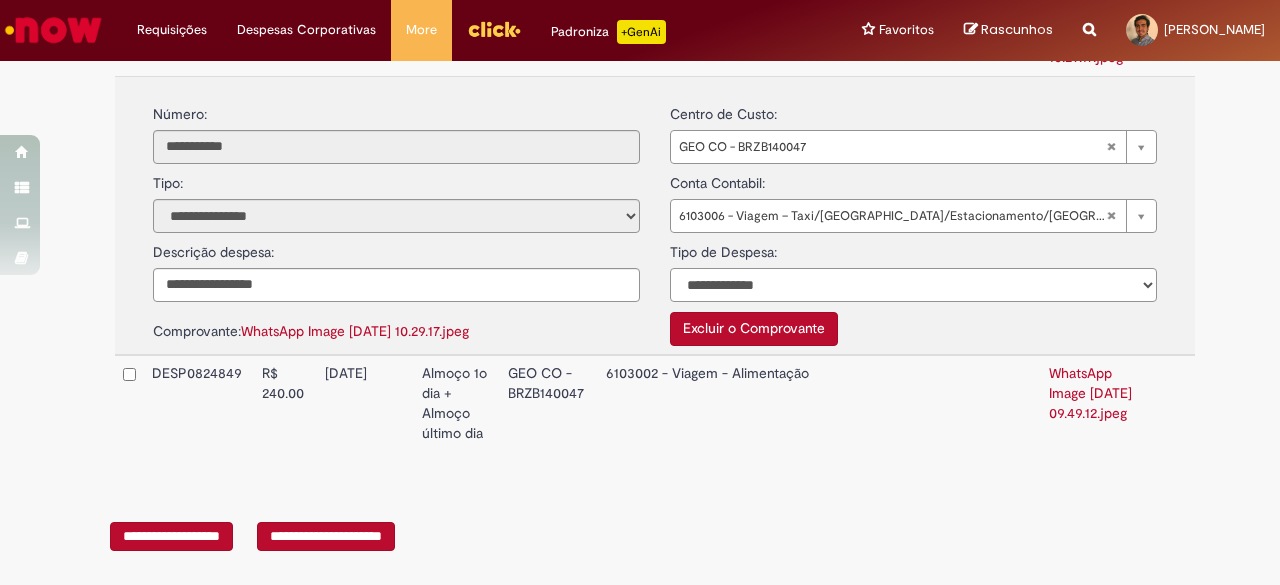 click on "**********" at bounding box center (913, 285) 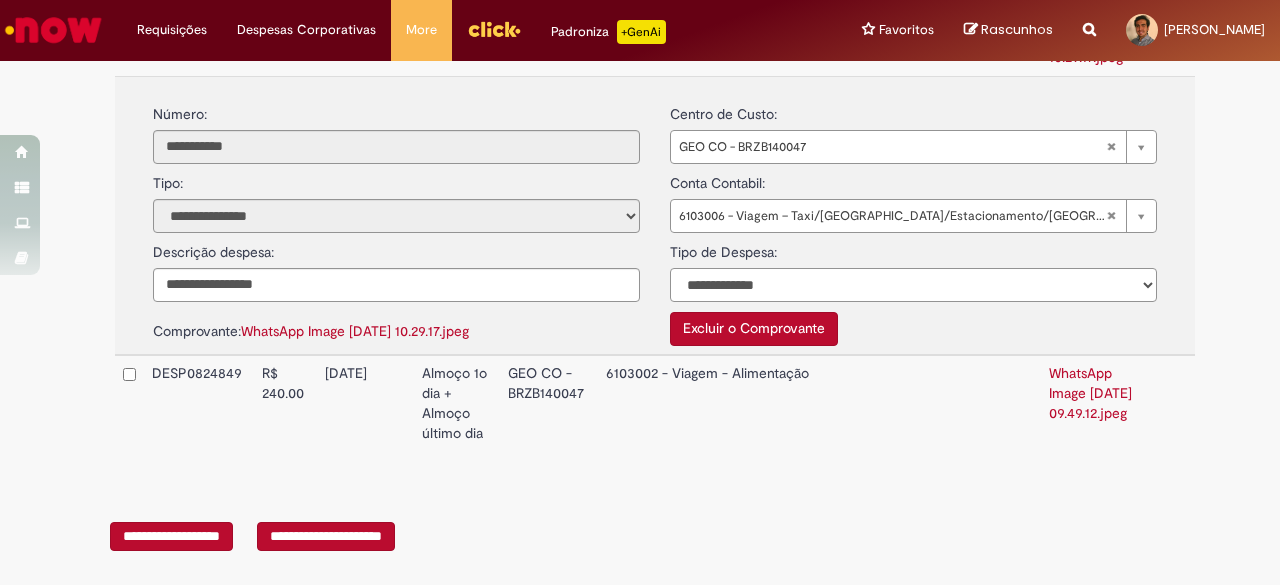 select on "*" 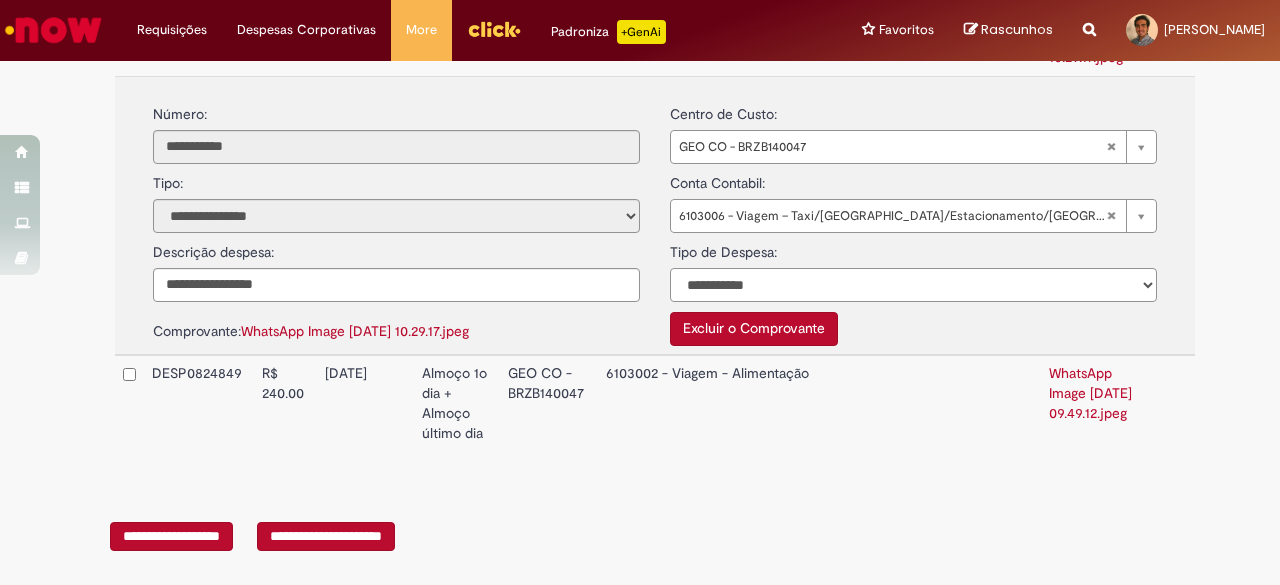 click on "**********" at bounding box center (913, 285) 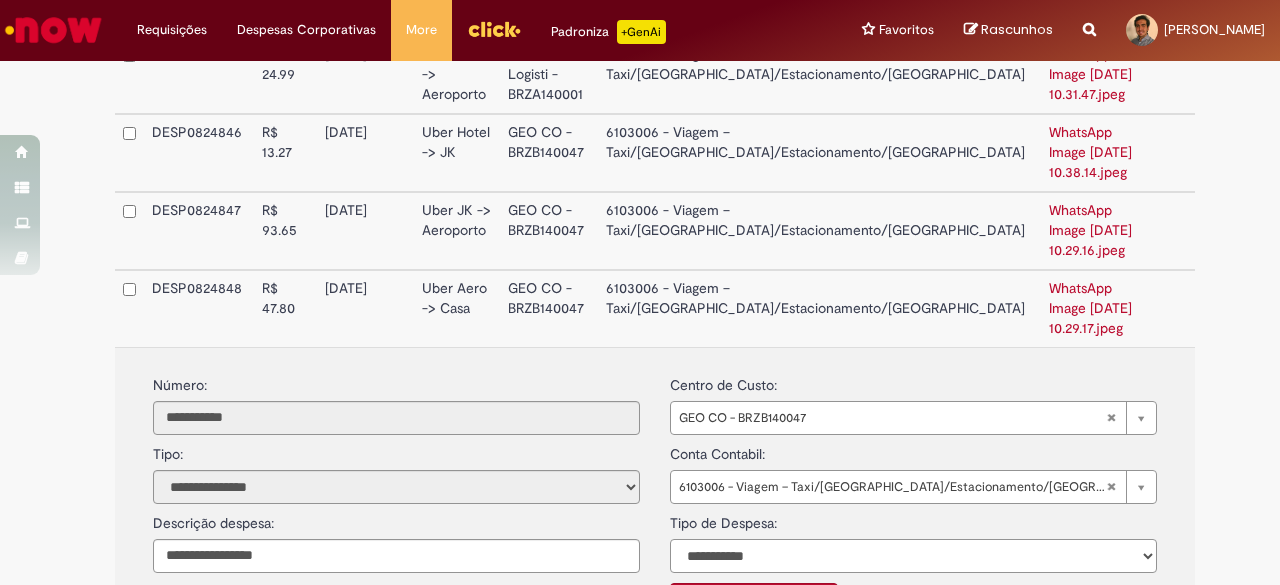 scroll, scrollTop: 761, scrollLeft: 0, axis: vertical 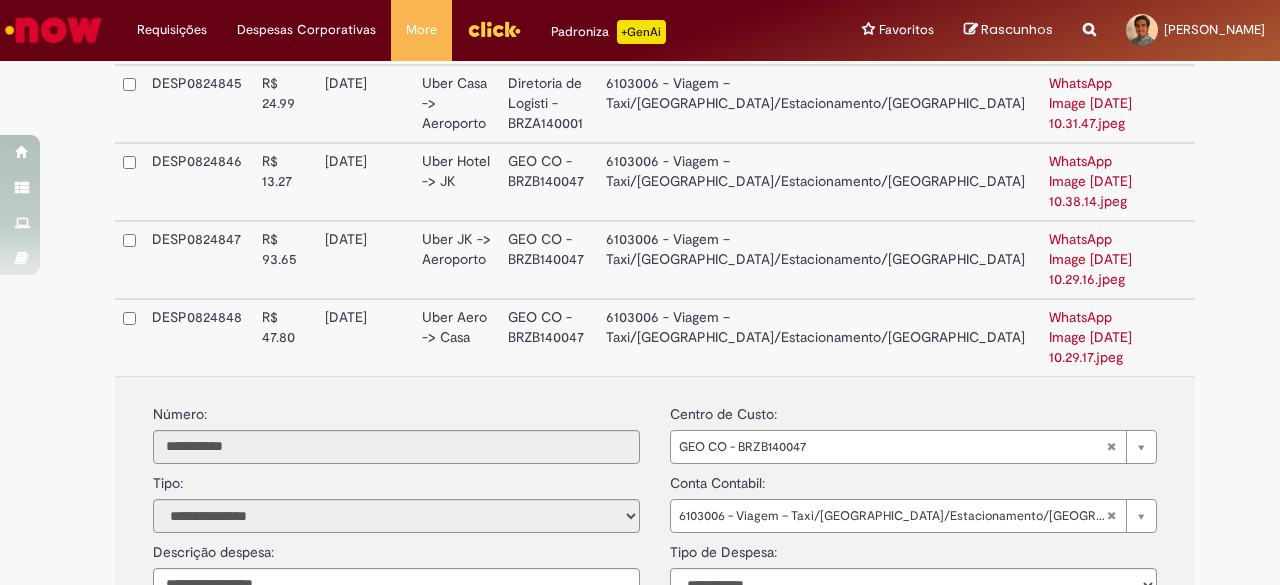 click on "6103006 - Viagem – Taxi/[GEOGRAPHIC_DATA]/Estacionamento/[GEOGRAPHIC_DATA]" at bounding box center [819, 260] 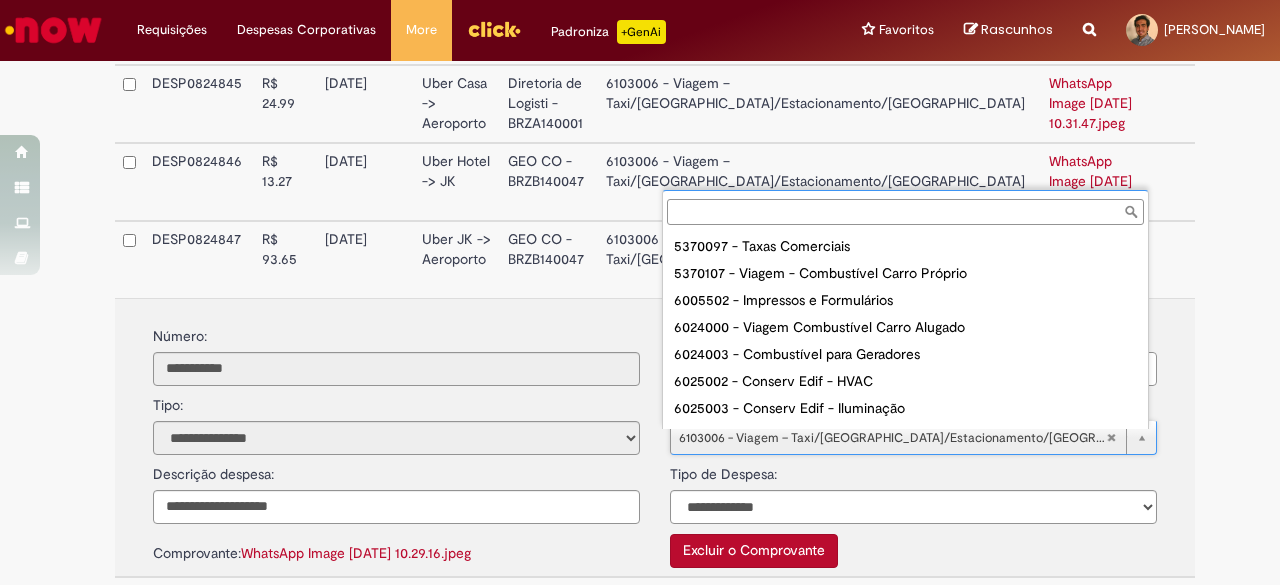 scroll, scrollTop: 421, scrollLeft: 0, axis: vertical 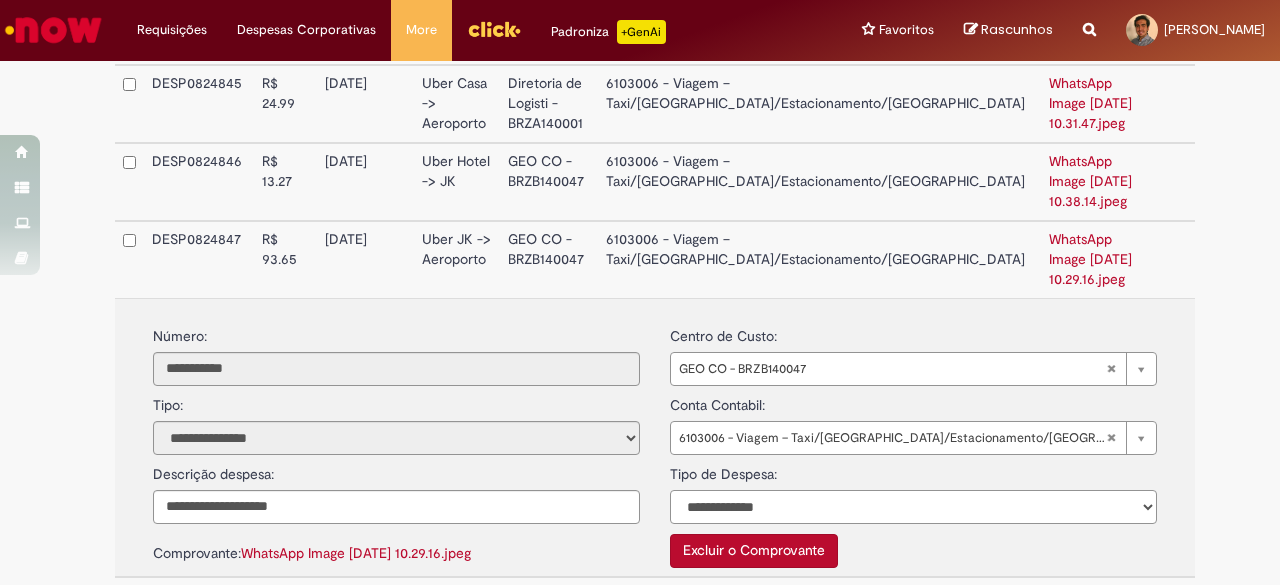 click on "**********" at bounding box center [913, 507] 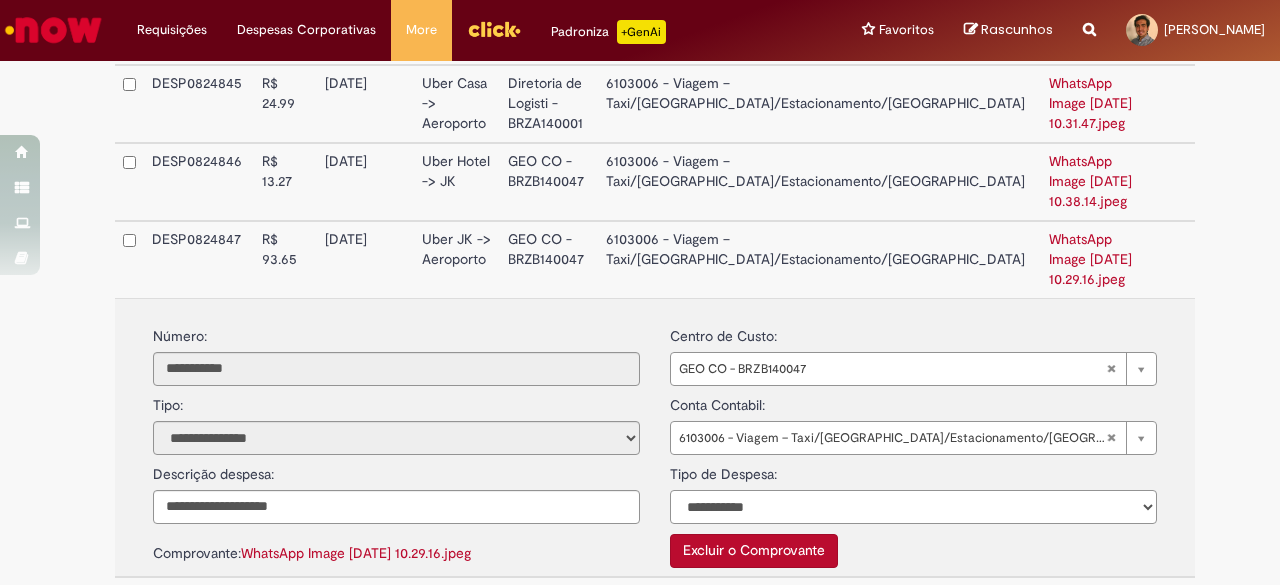 click on "**********" at bounding box center [913, 507] 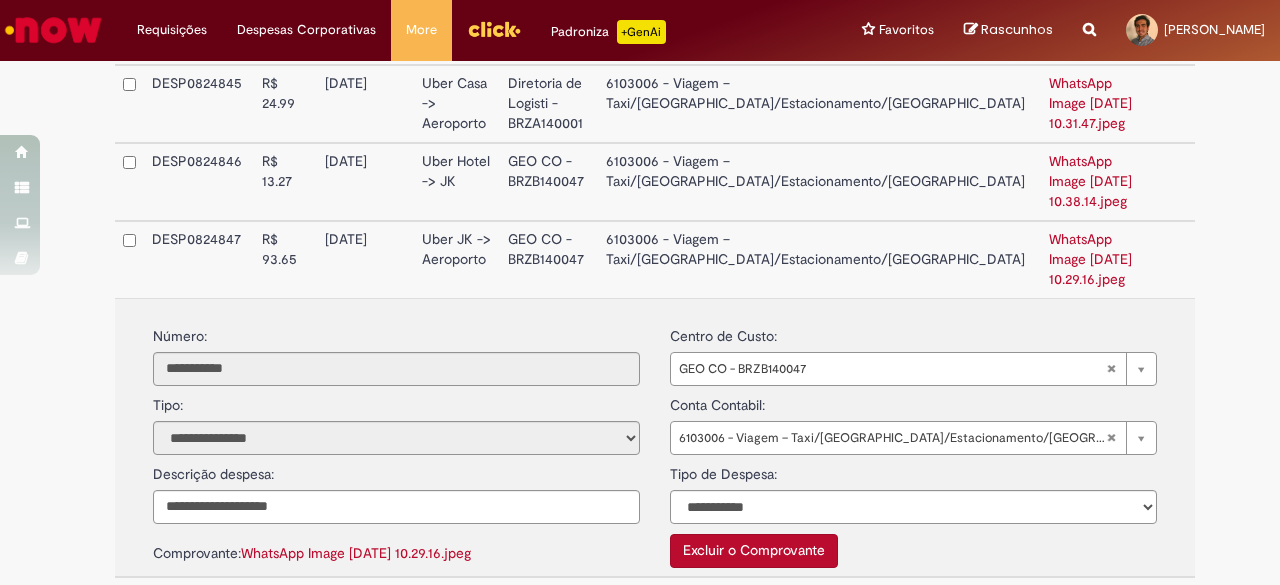 click on "6103006 - Viagem – Taxi/[GEOGRAPHIC_DATA]/Estacionamento/[GEOGRAPHIC_DATA]" at bounding box center [819, 182] 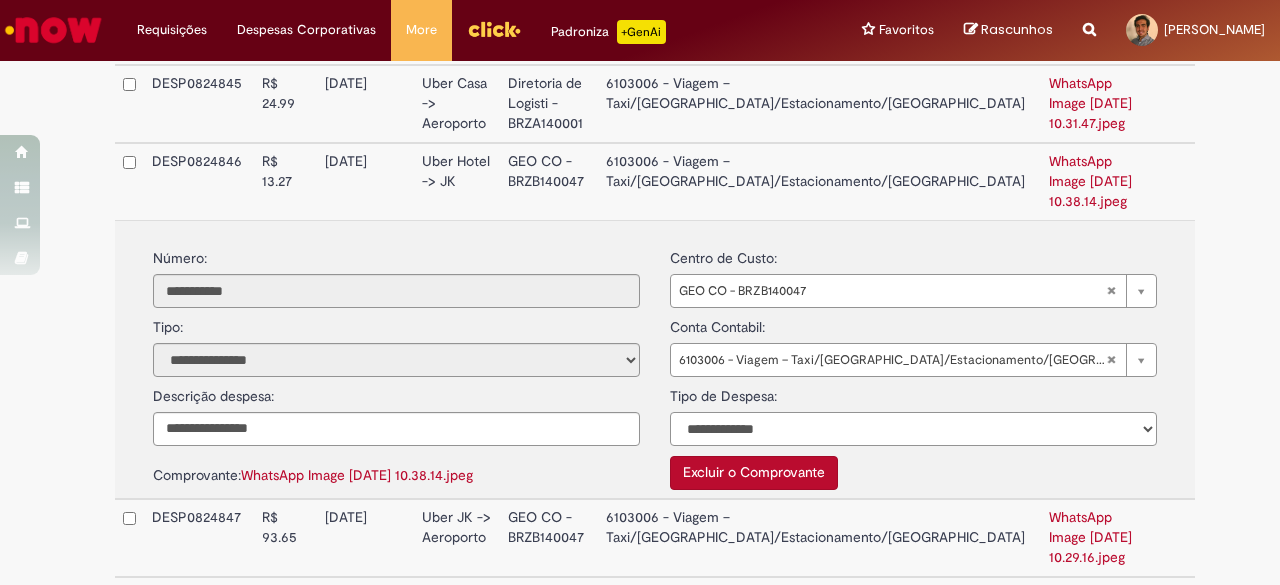 click on "**********" at bounding box center [913, 429] 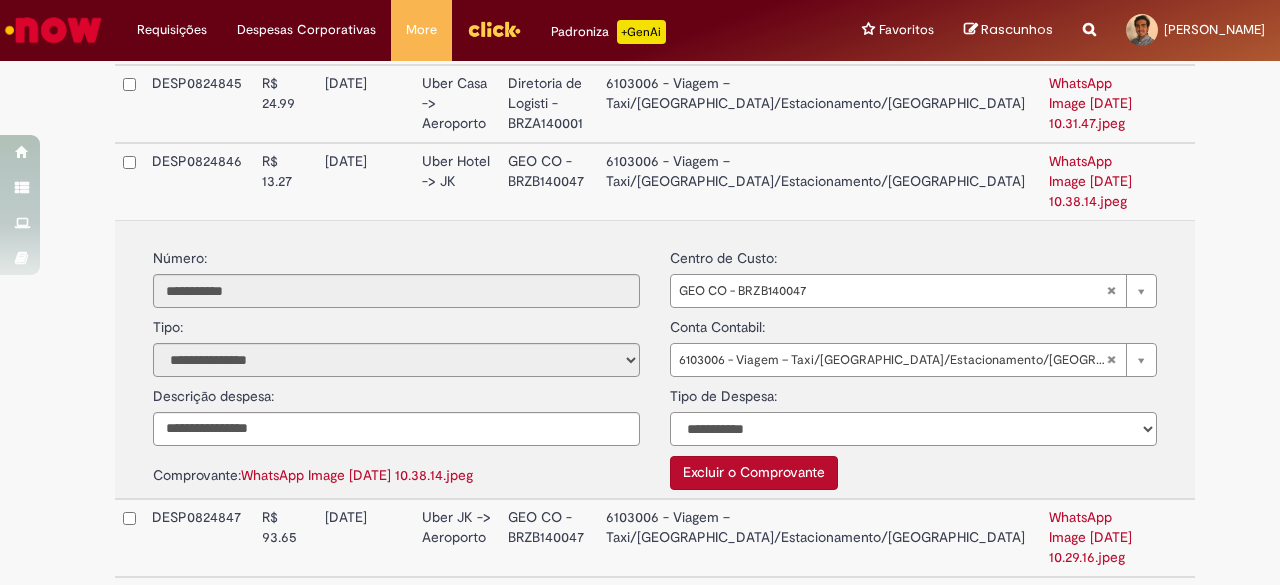click on "**********" at bounding box center (913, 429) 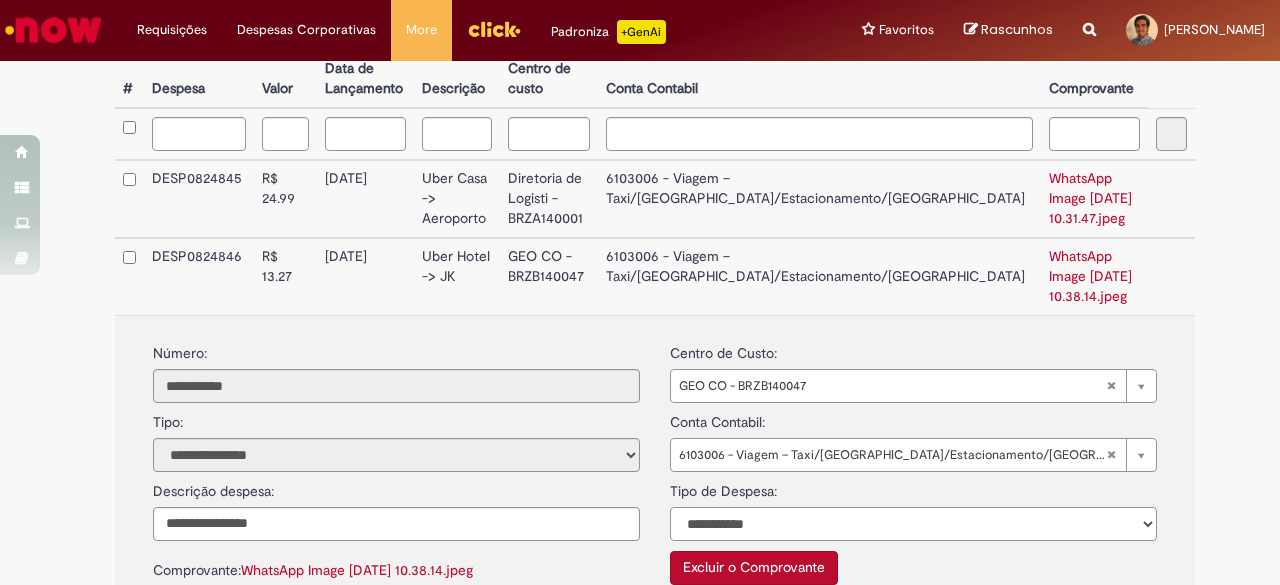 scroll, scrollTop: 561, scrollLeft: 0, axis: vertical 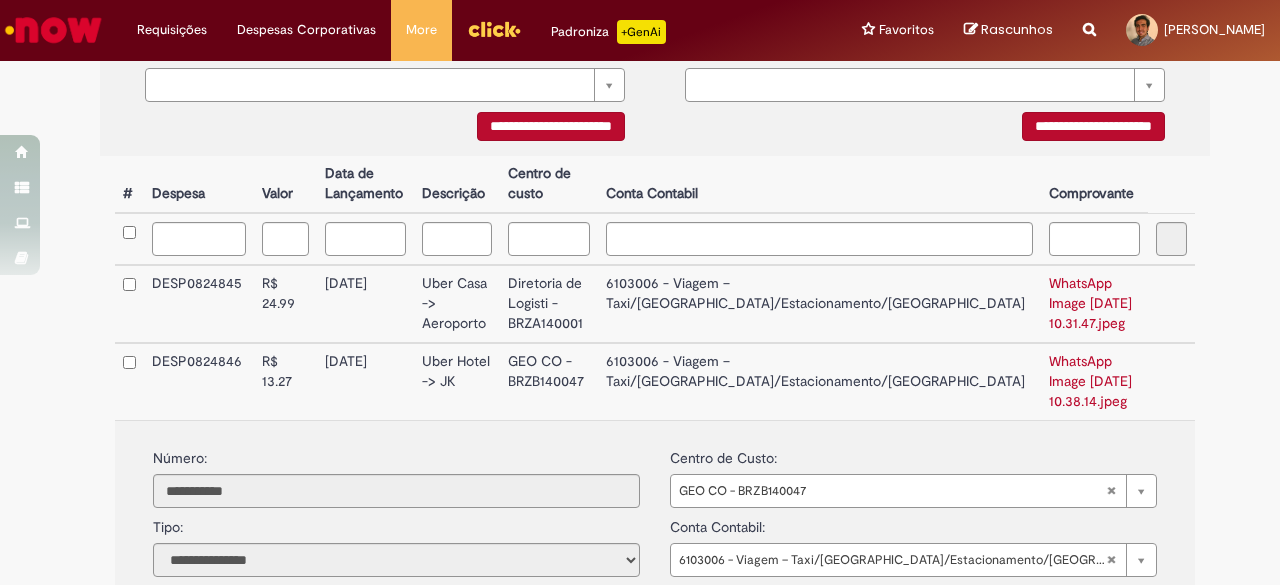 click on "6103006 - Viagem – Taxi/[GEOGRAPHIC_DATA]/Estacionamento/[GEOGRAPHIC_DATA]" at bounding box center (819, 304) 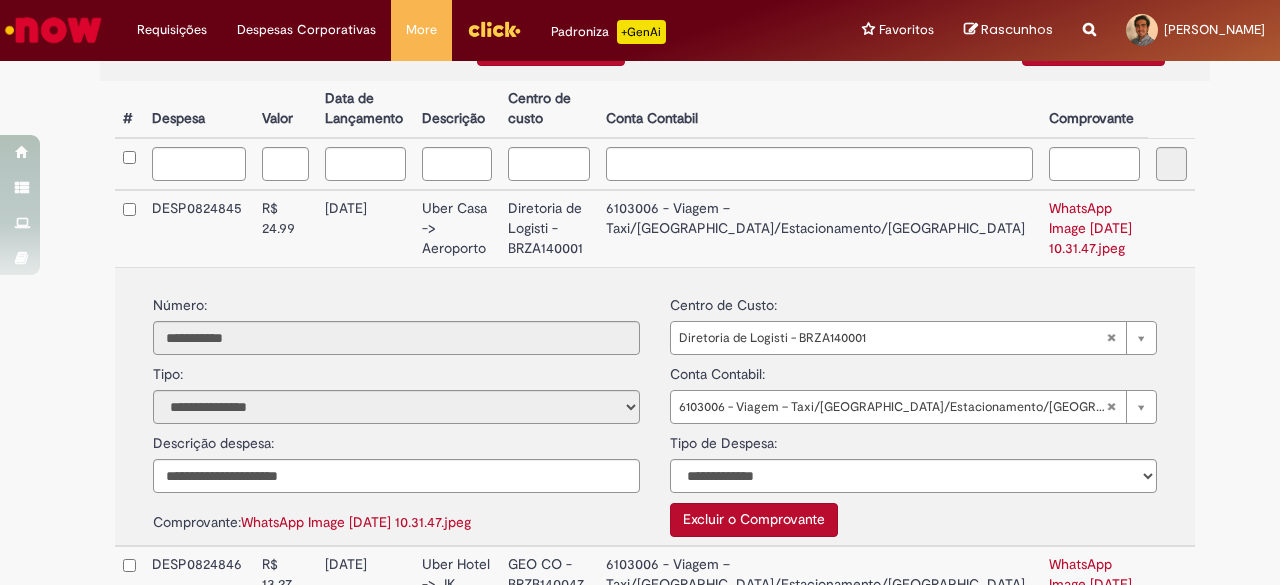 scroll, scrollTop: 761, scrollLeft: 0, axis: vertical 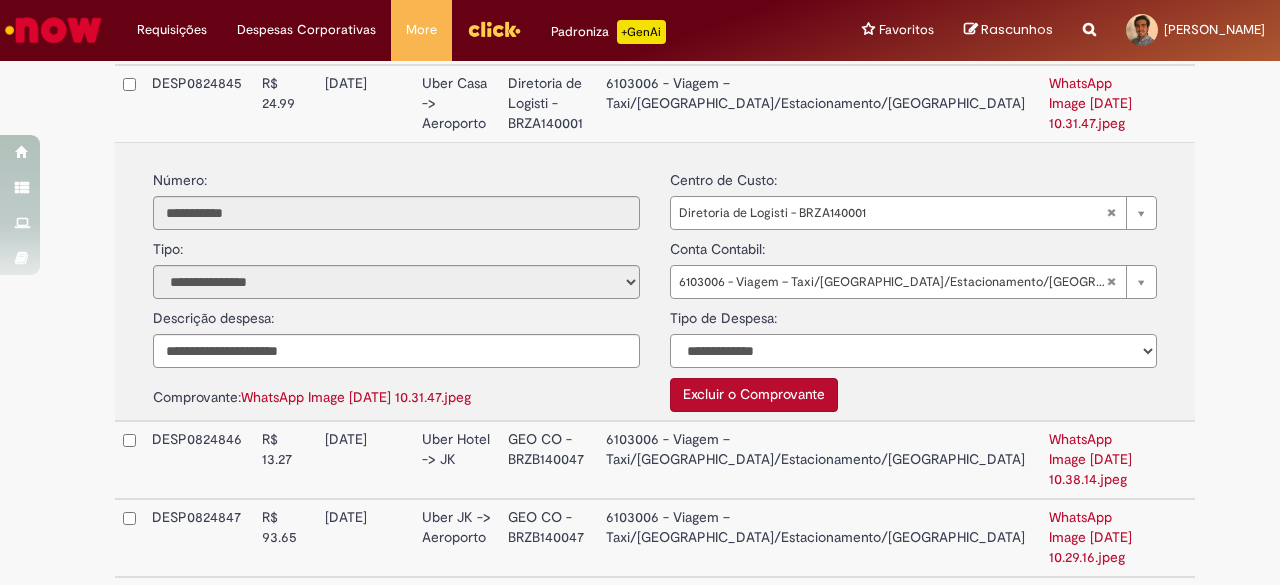 drag, startPoint x: 753, startPoint y: 352, endPoint x: 747, endPoint y: 368, distance: 17.088007 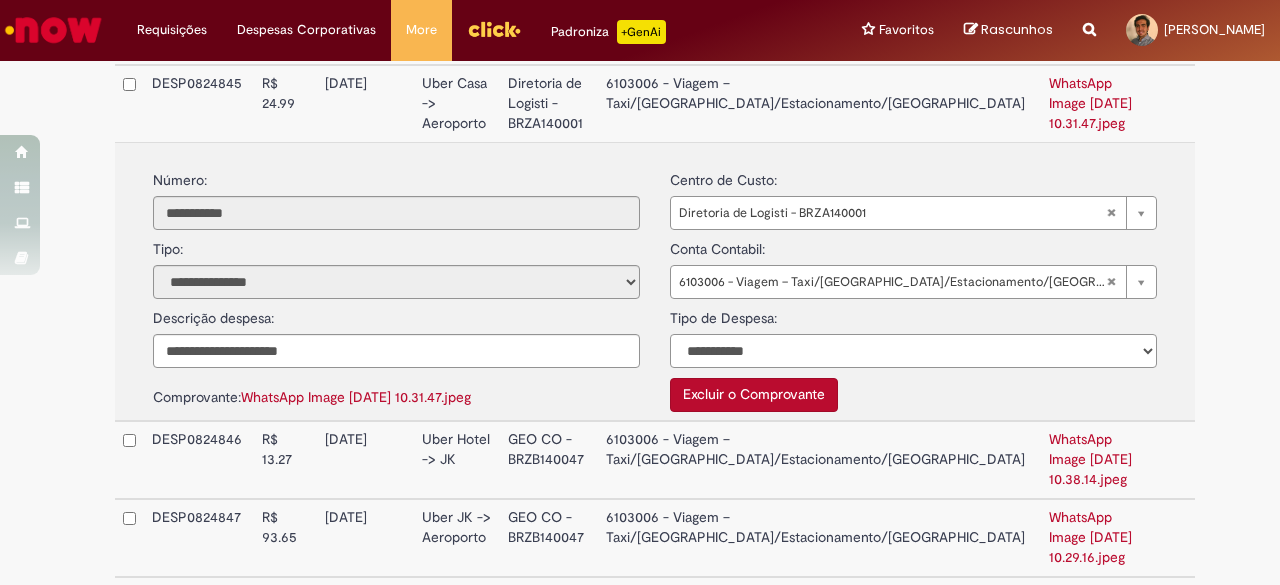 click on "**********" at bounding box center (913, 351) 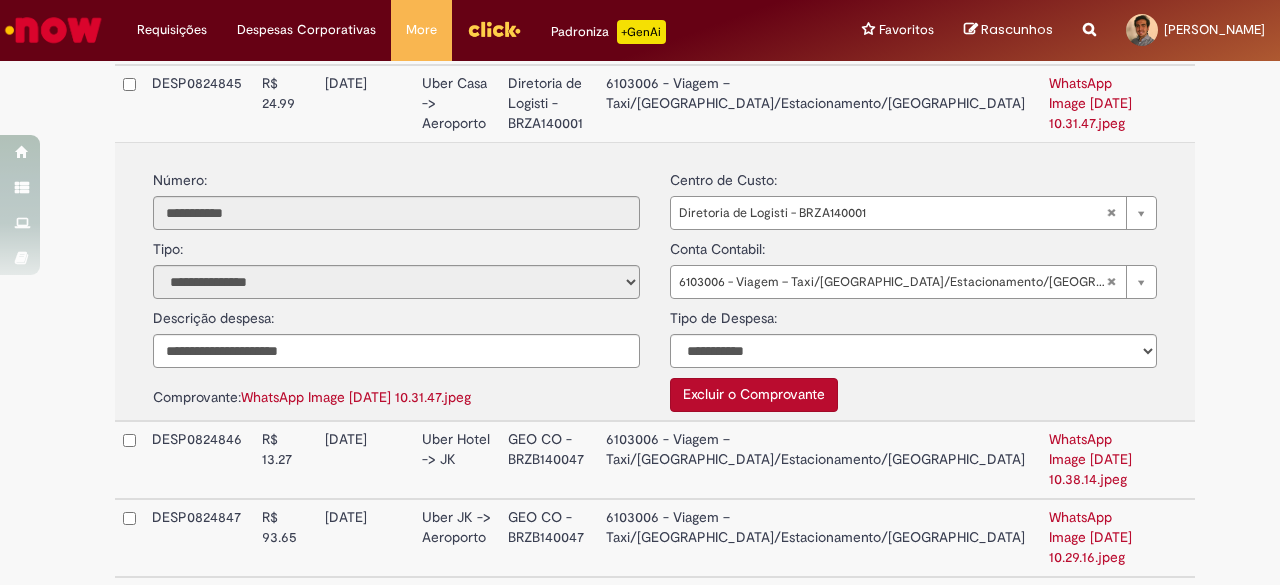 click on "**********" at bounding box center [655, 283] 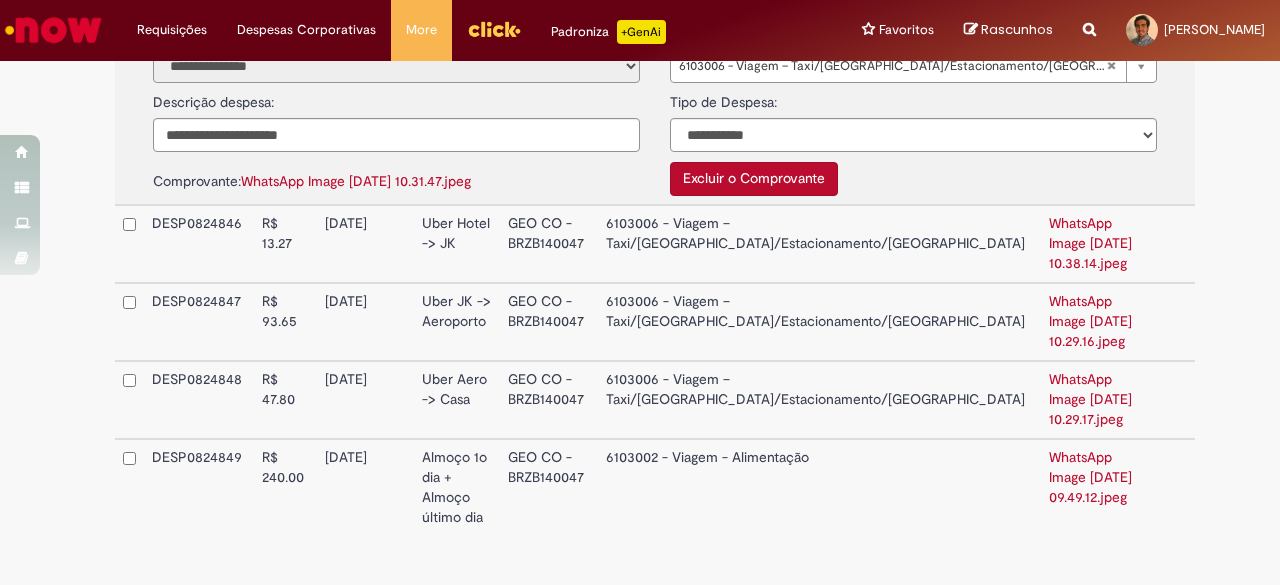 scroll, scrollTop: 1061, scrollLeft: 0, axis: vertical 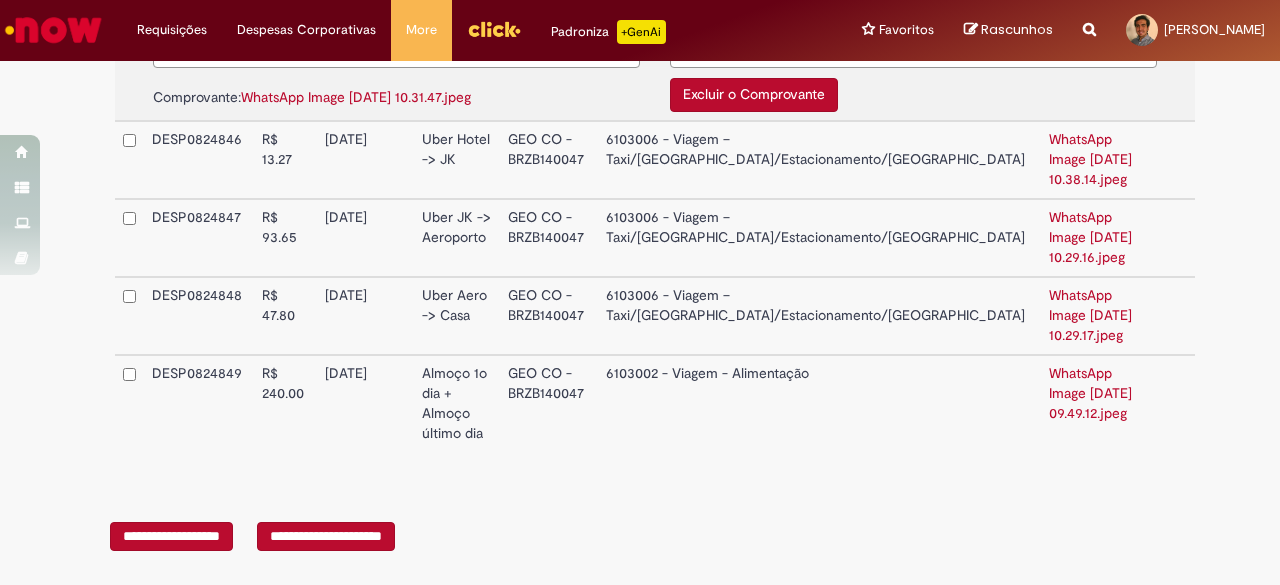 click on "**********" at bounding box center (326, 536) 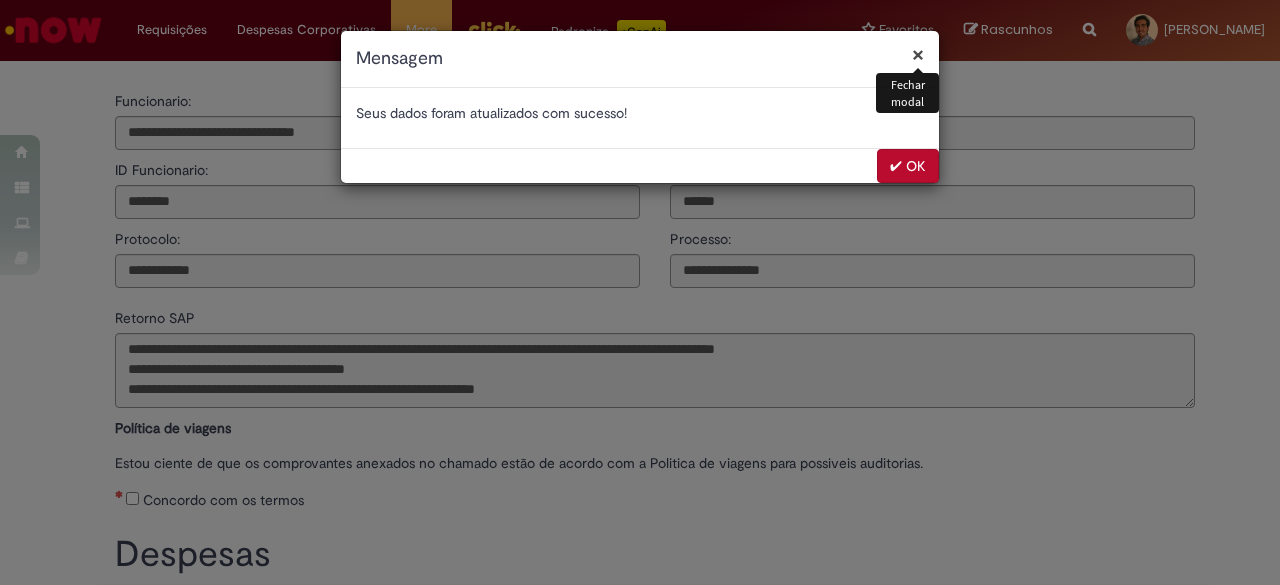 select on "*" 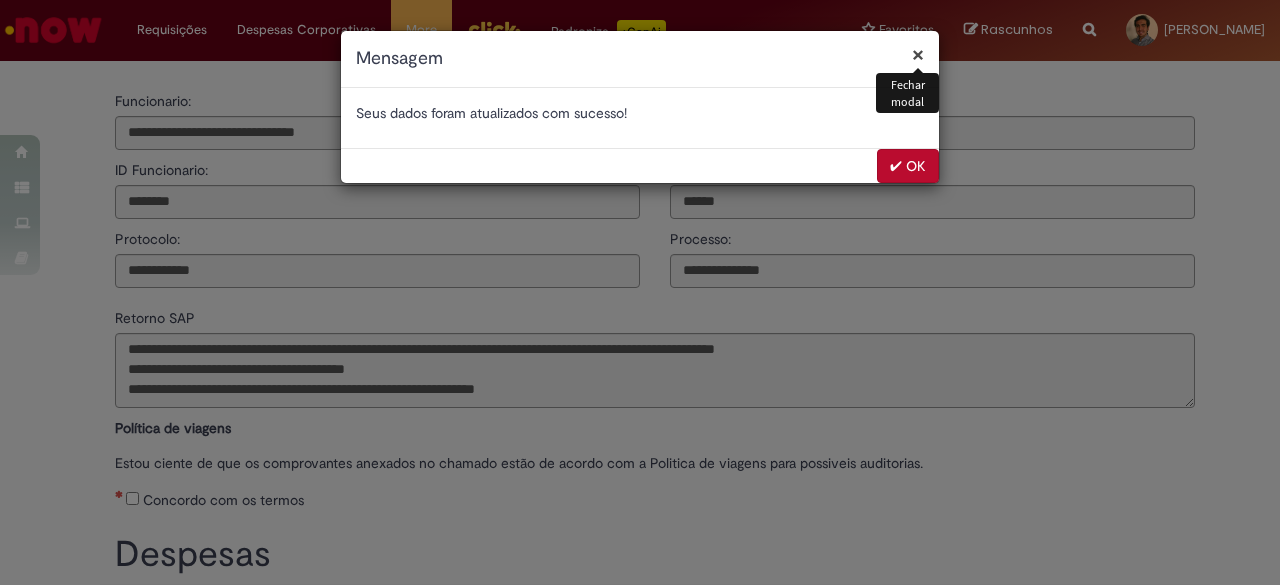 click on "✔ OK" at bounding box center [908, 166] 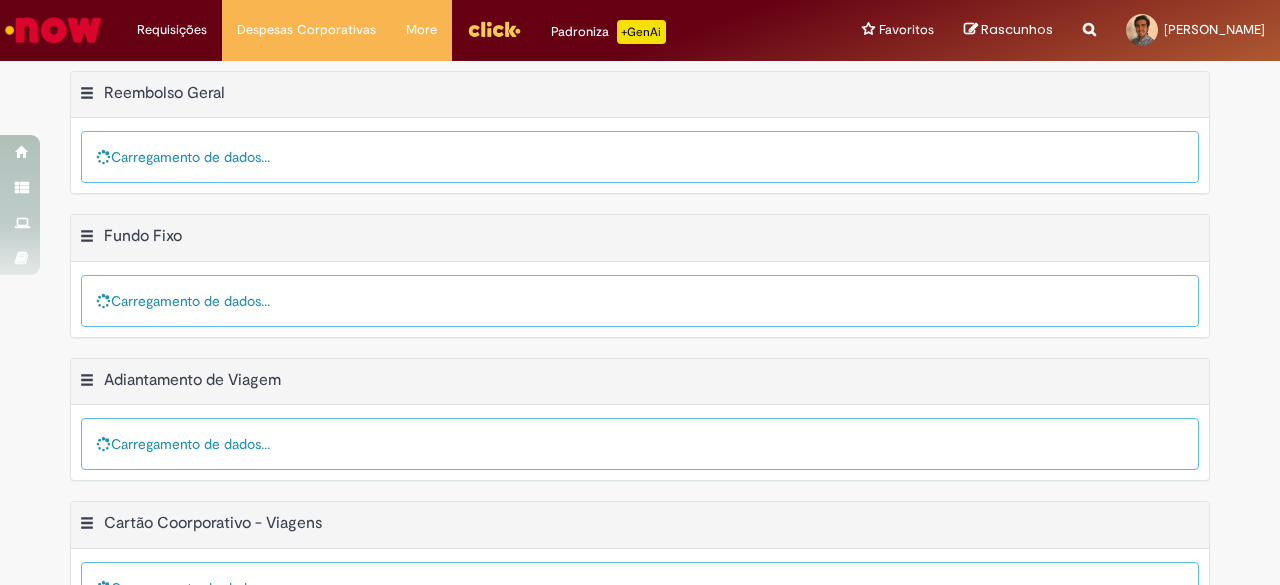 scroll, scrollTop: 0, scrollLeft: 0, axis: both 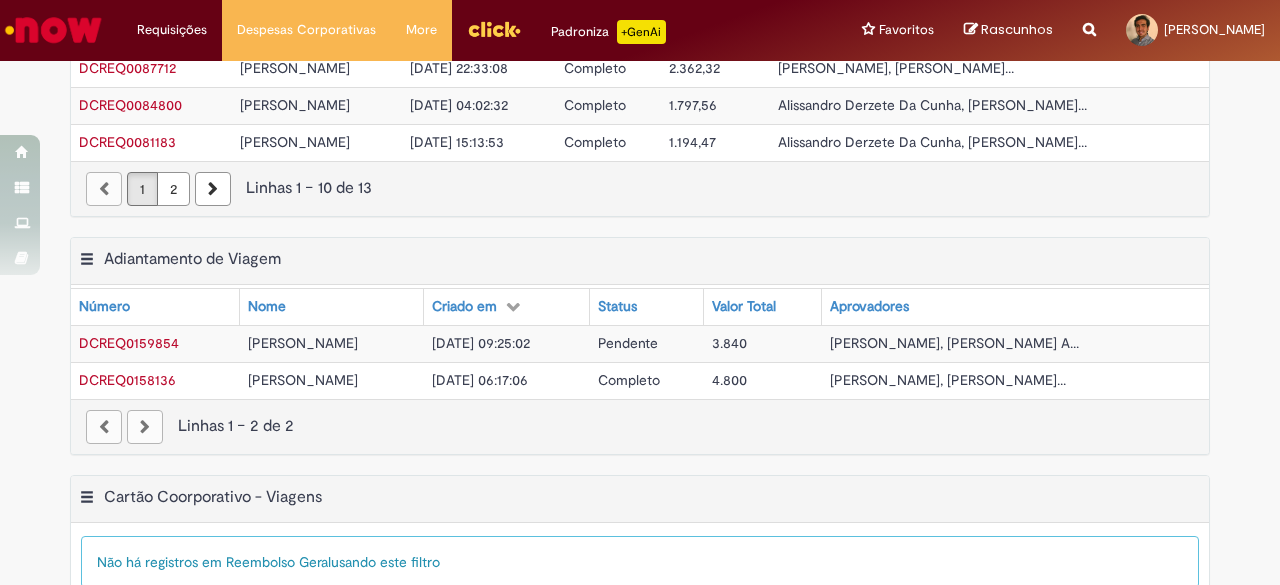 click on "Pendente" at bounding box center (628, 343) 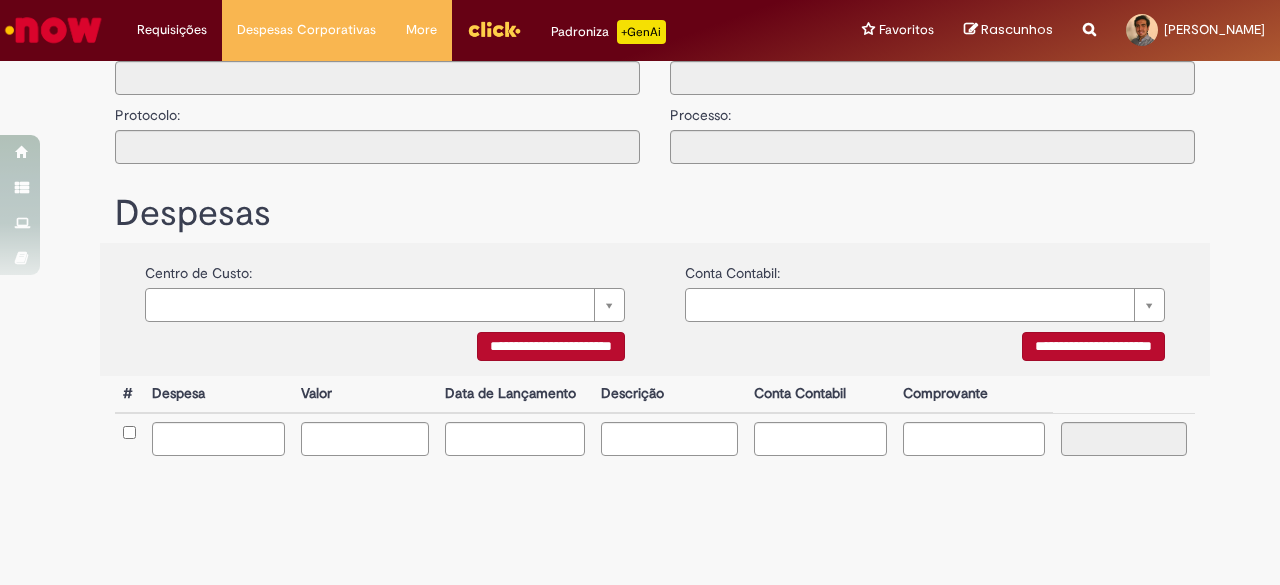 type on "**********" 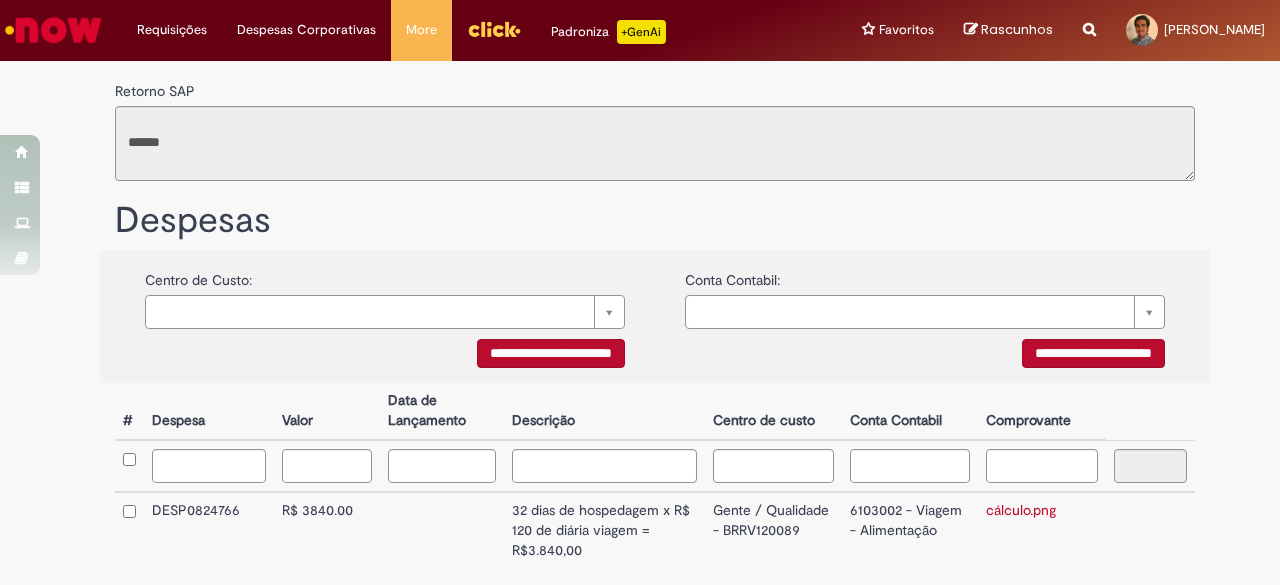 scroll, scrollTop: 64, scrollLeft: 0, axis: vertical 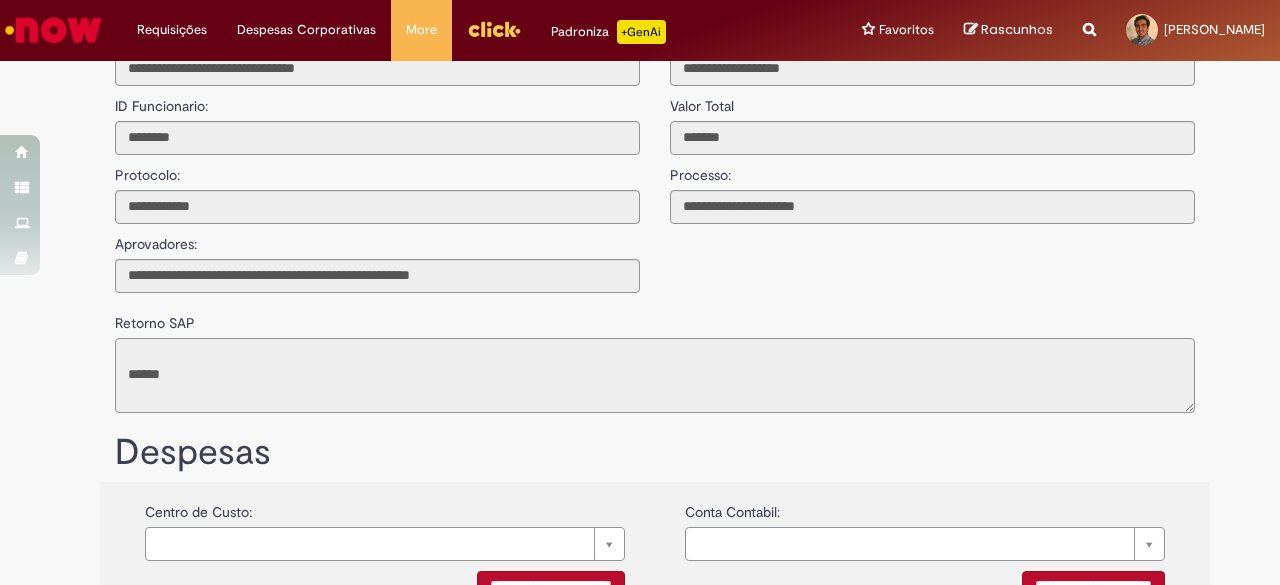 drag, startPoint x: 539, startPoint y: 381, endPoint x: 80, endPoint y: 343, distance: 460.5703 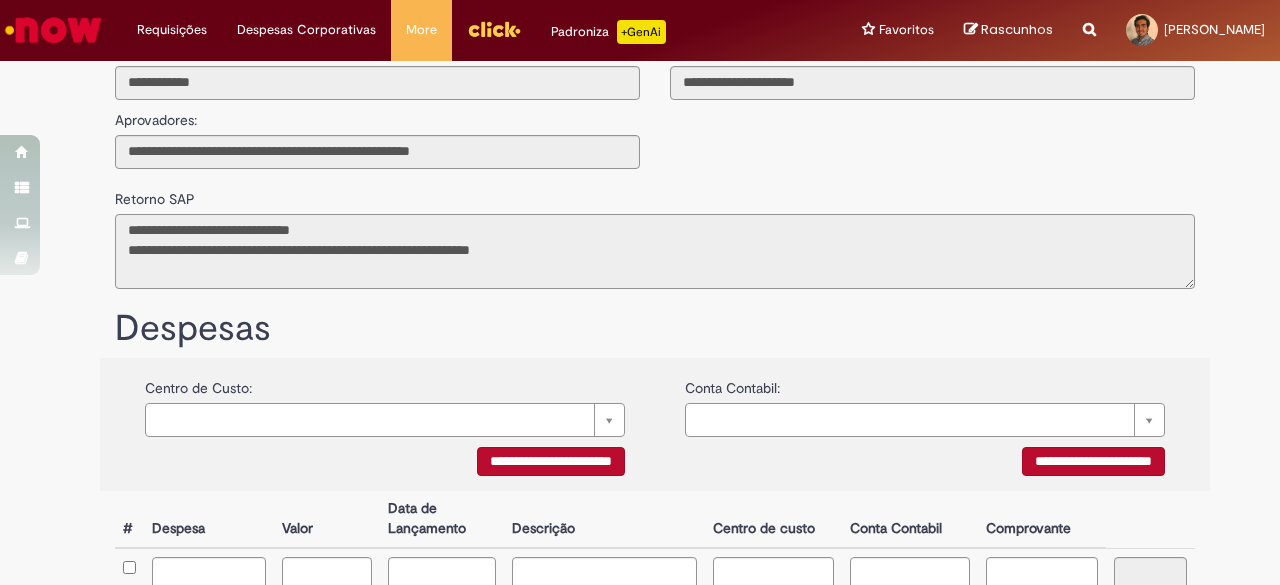 scroll, scrollTop: 464, scrollLeft: 0, axis: vertical 